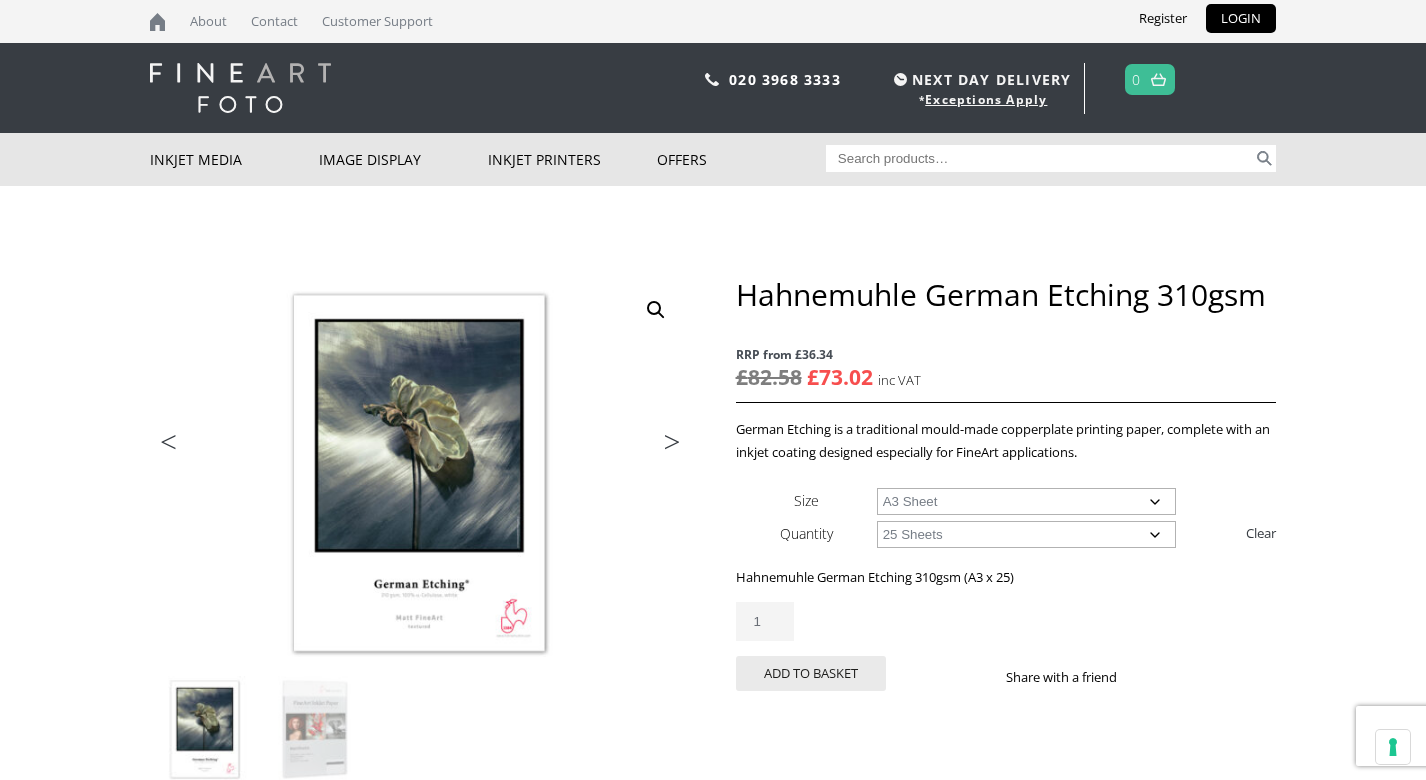 scroll, scrollTop: 0, scrollLeft: 0, axis: both 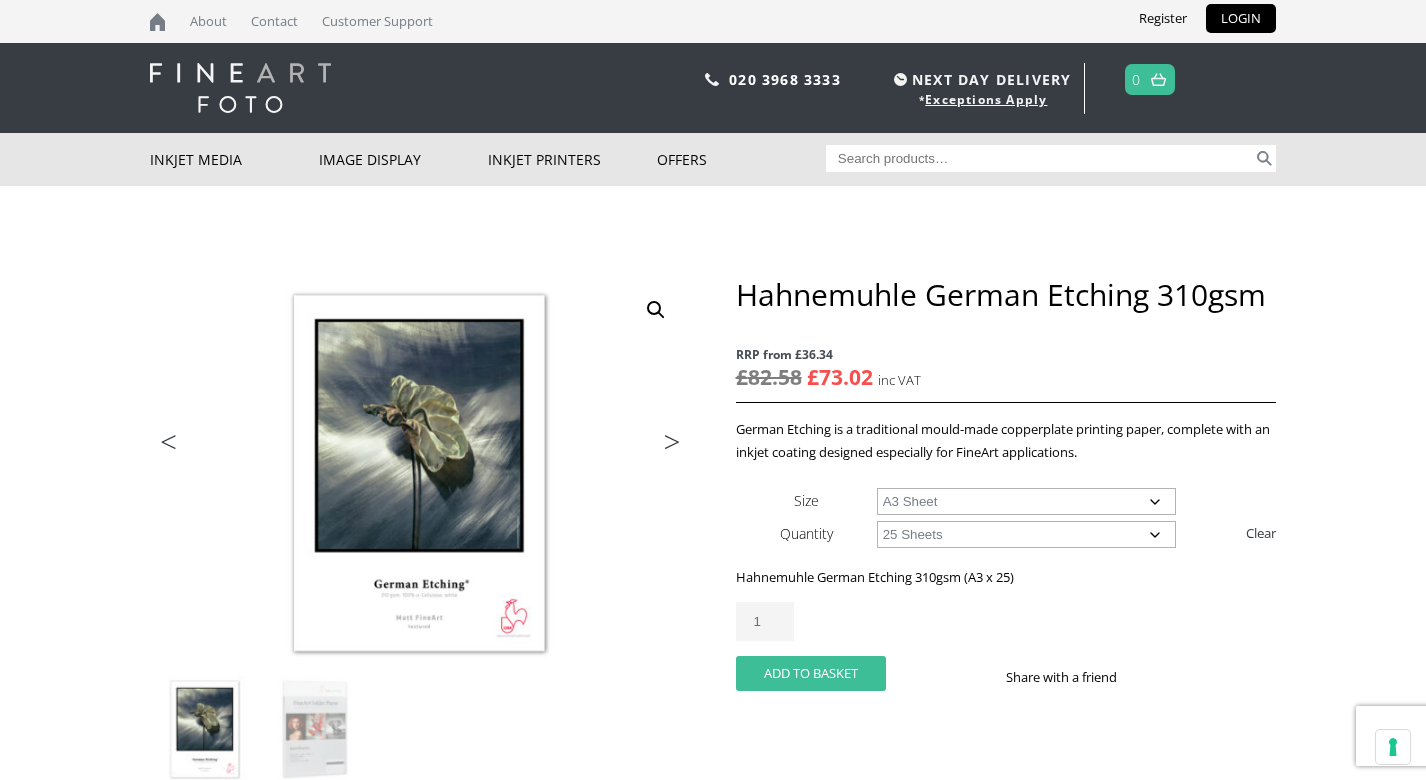 click on "Add to basket" 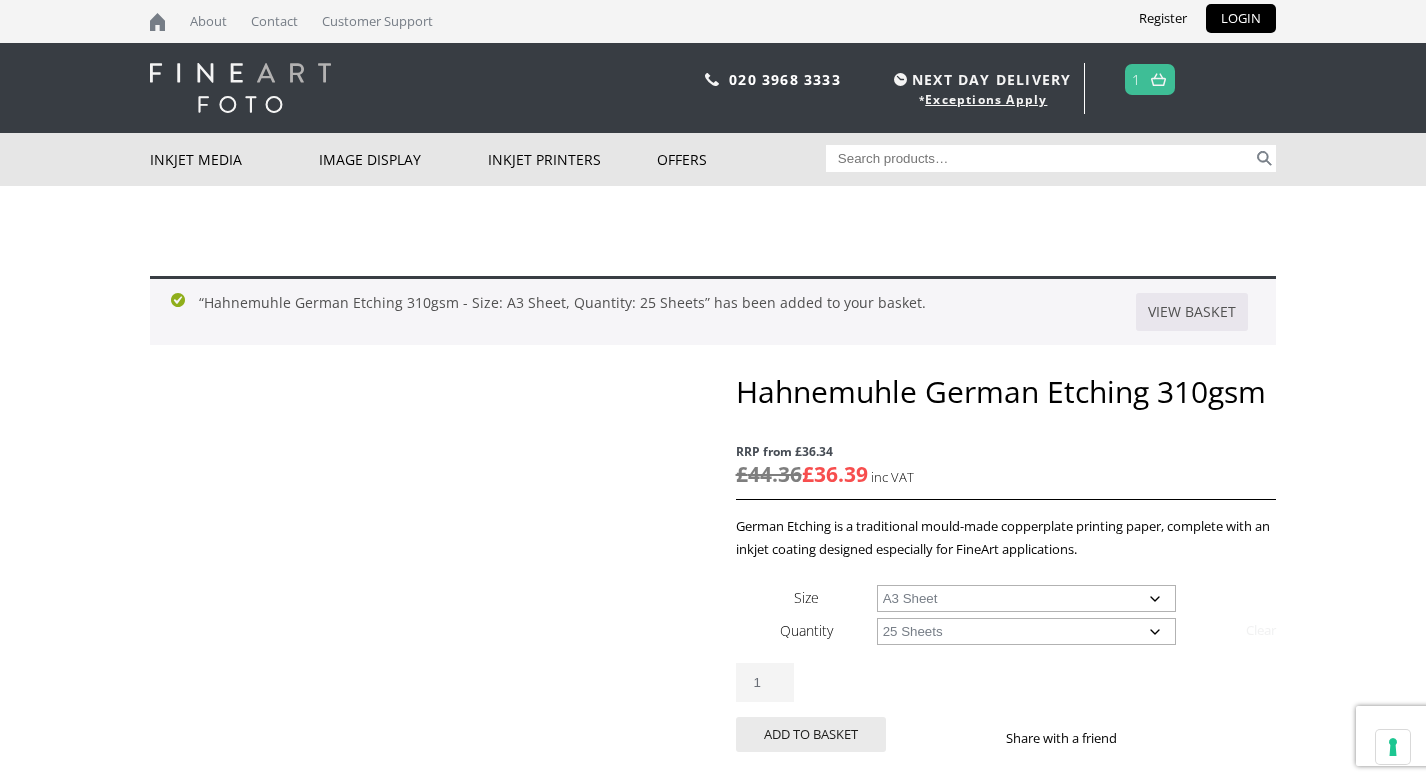 scroll, scrollTop: 0, scrollLeft: 0, axis: both 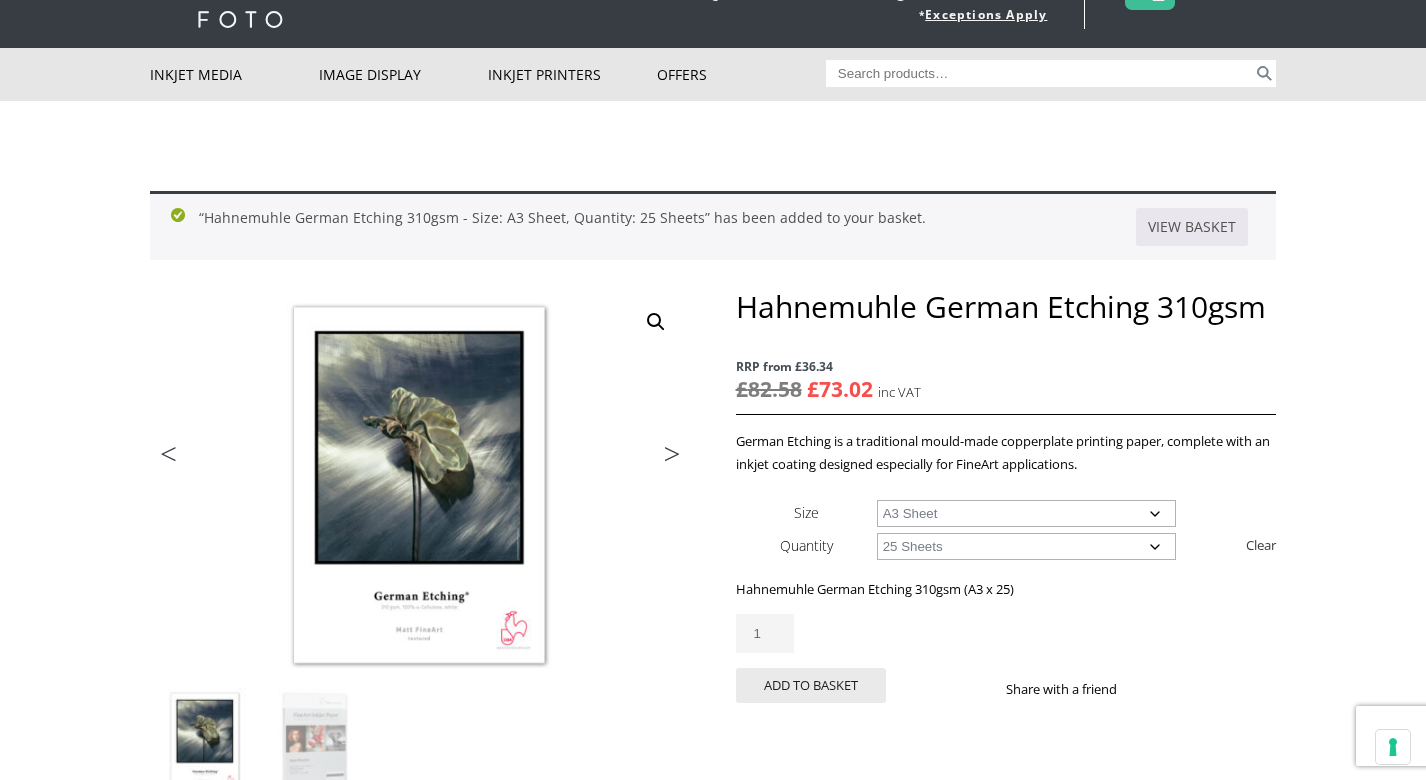 click on "Choose an option A4 Sheet A3 Sheet A3+ Sheet A2 Sheet" 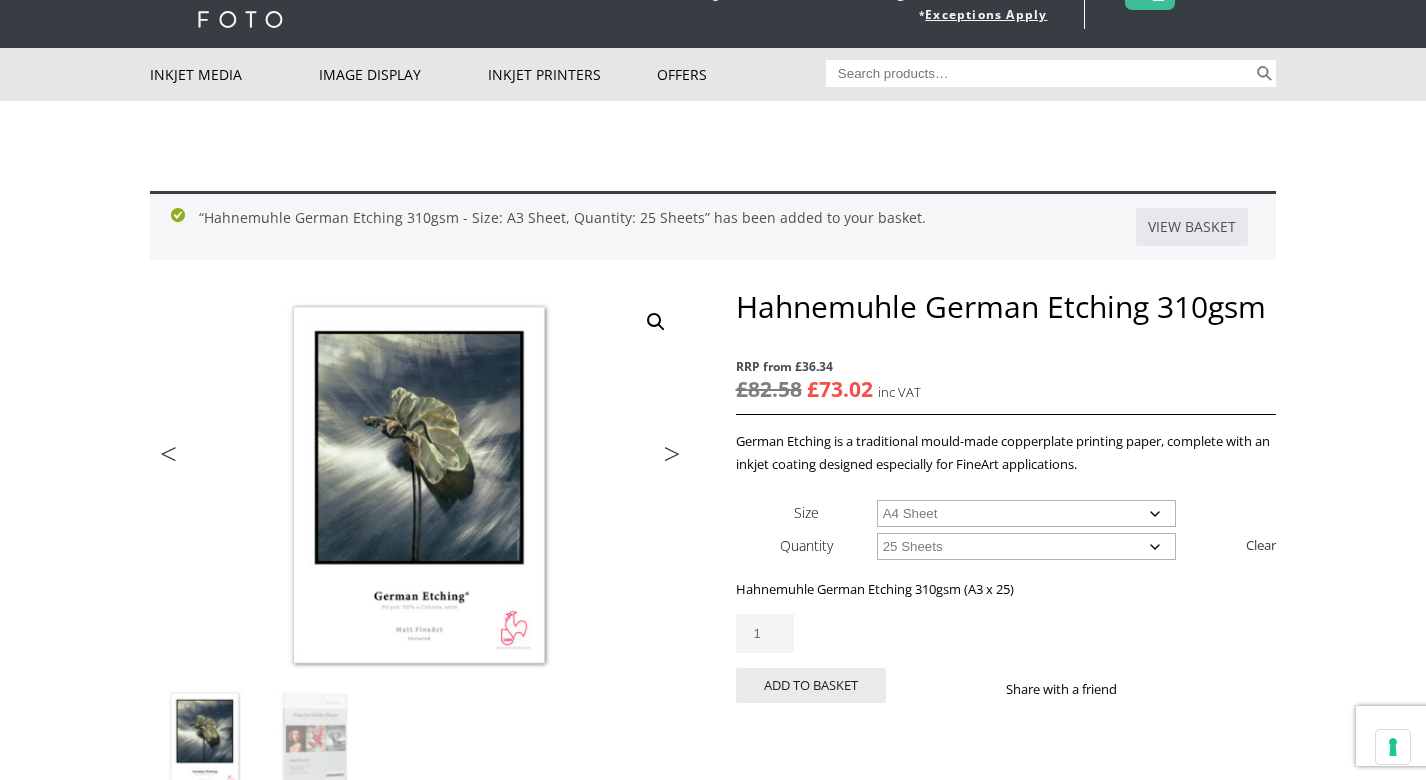 select on "a4-sheet" 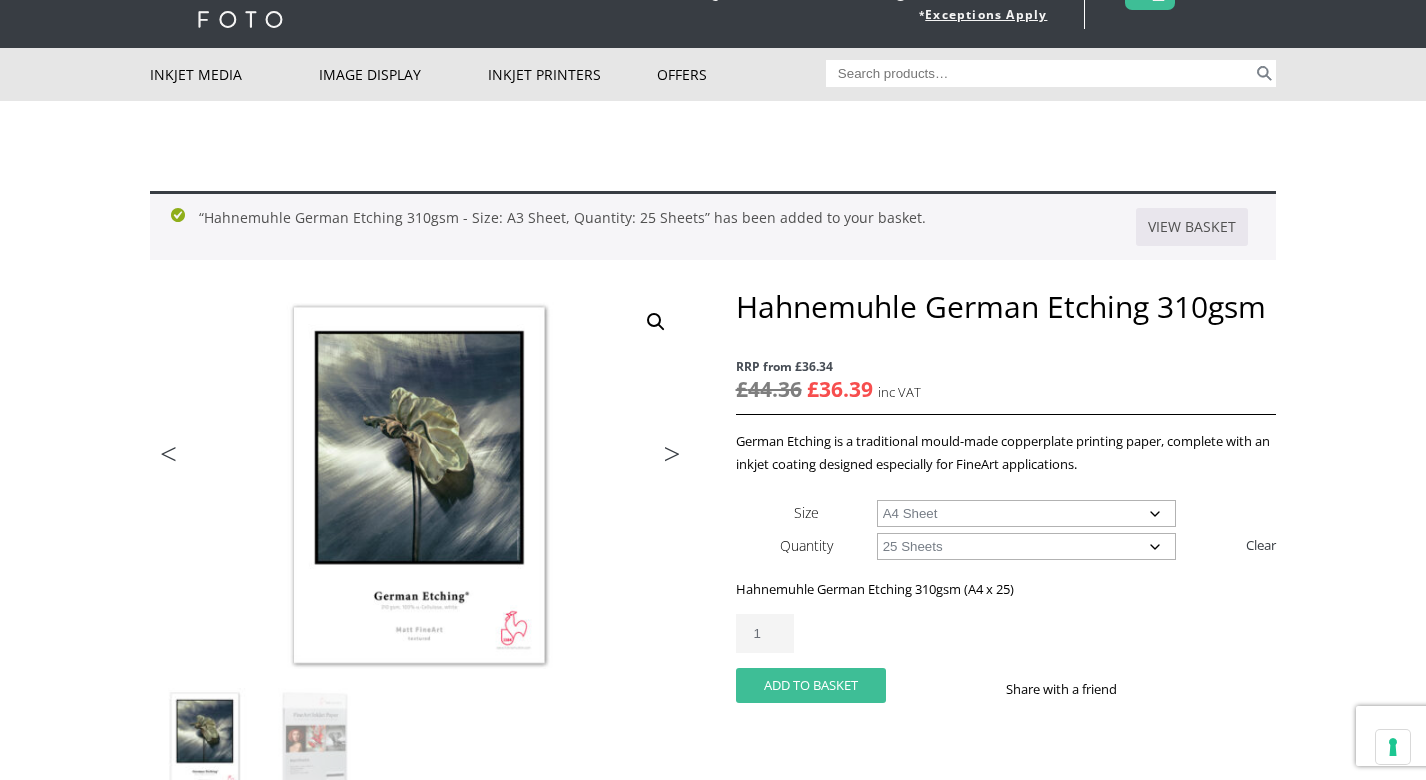 click on "Add to basket" 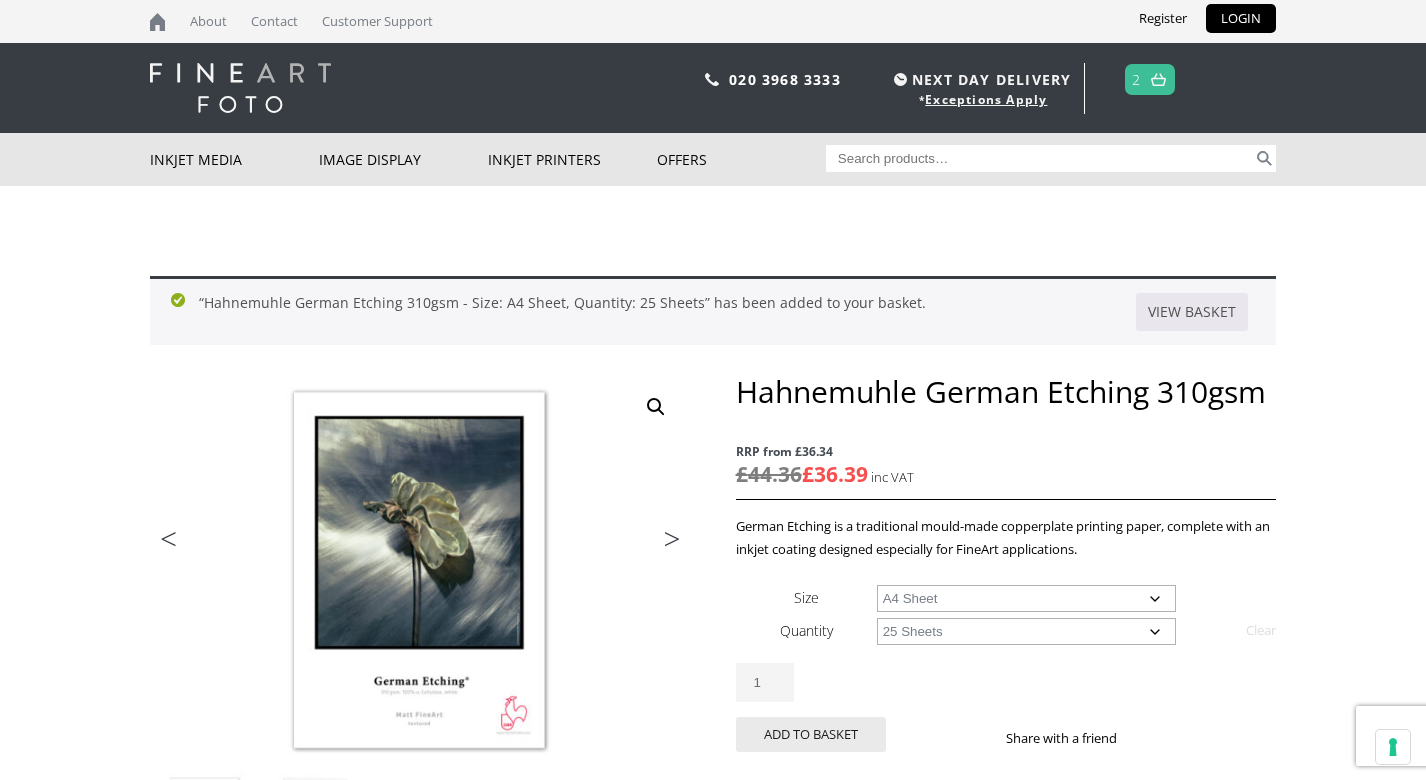 scroll, scrollTop: 0, scrollLeft: 0, axis: both 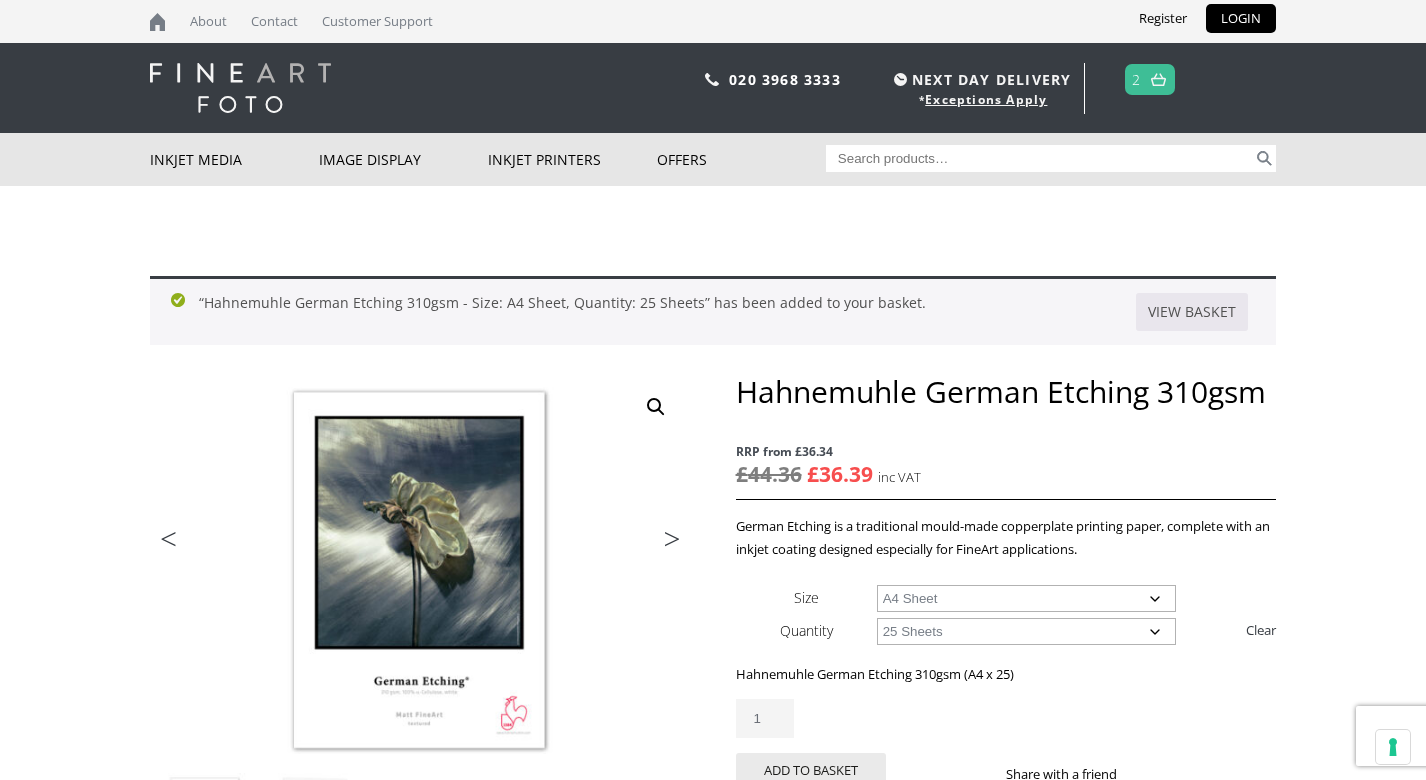 click on "2" at bounding box center (1136, 79) 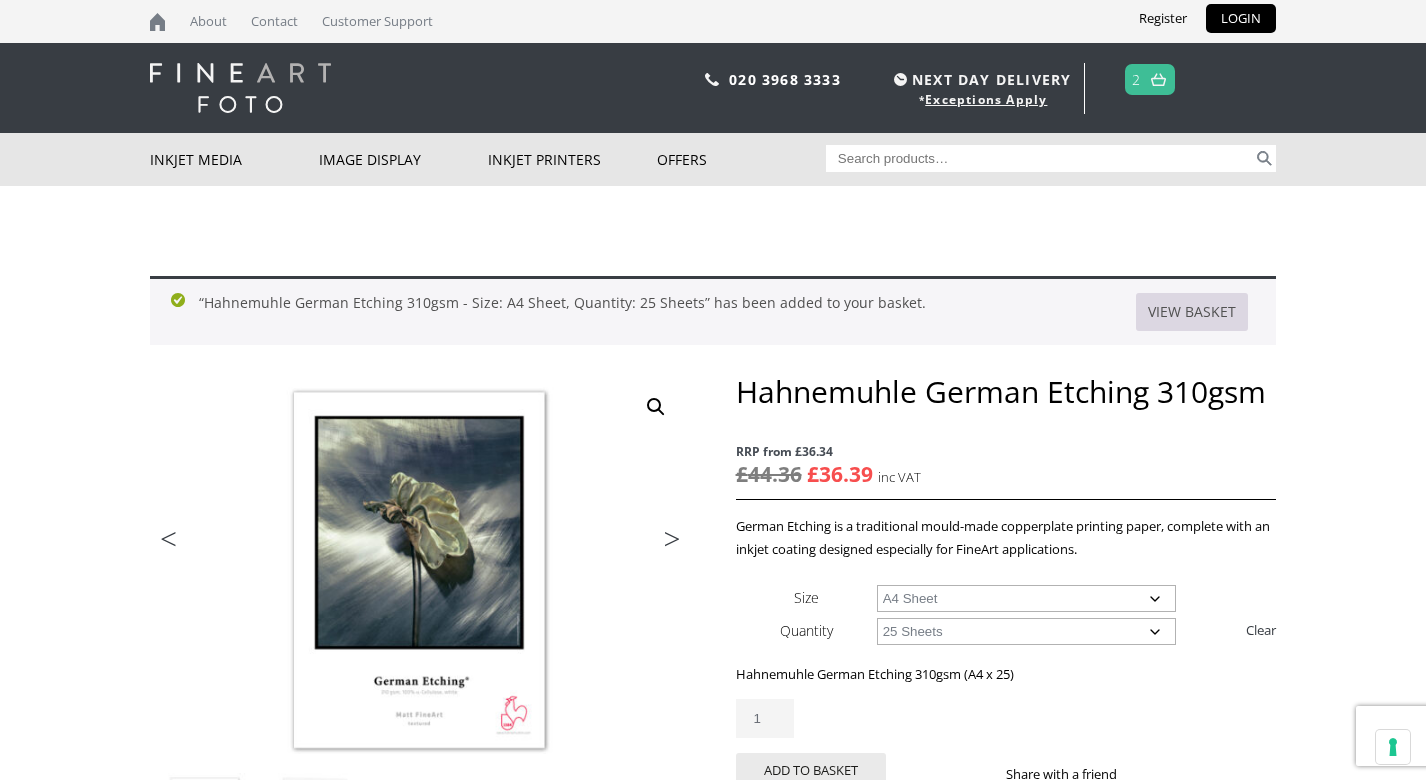 click on "View basket" at bounding box center (1192, 312) 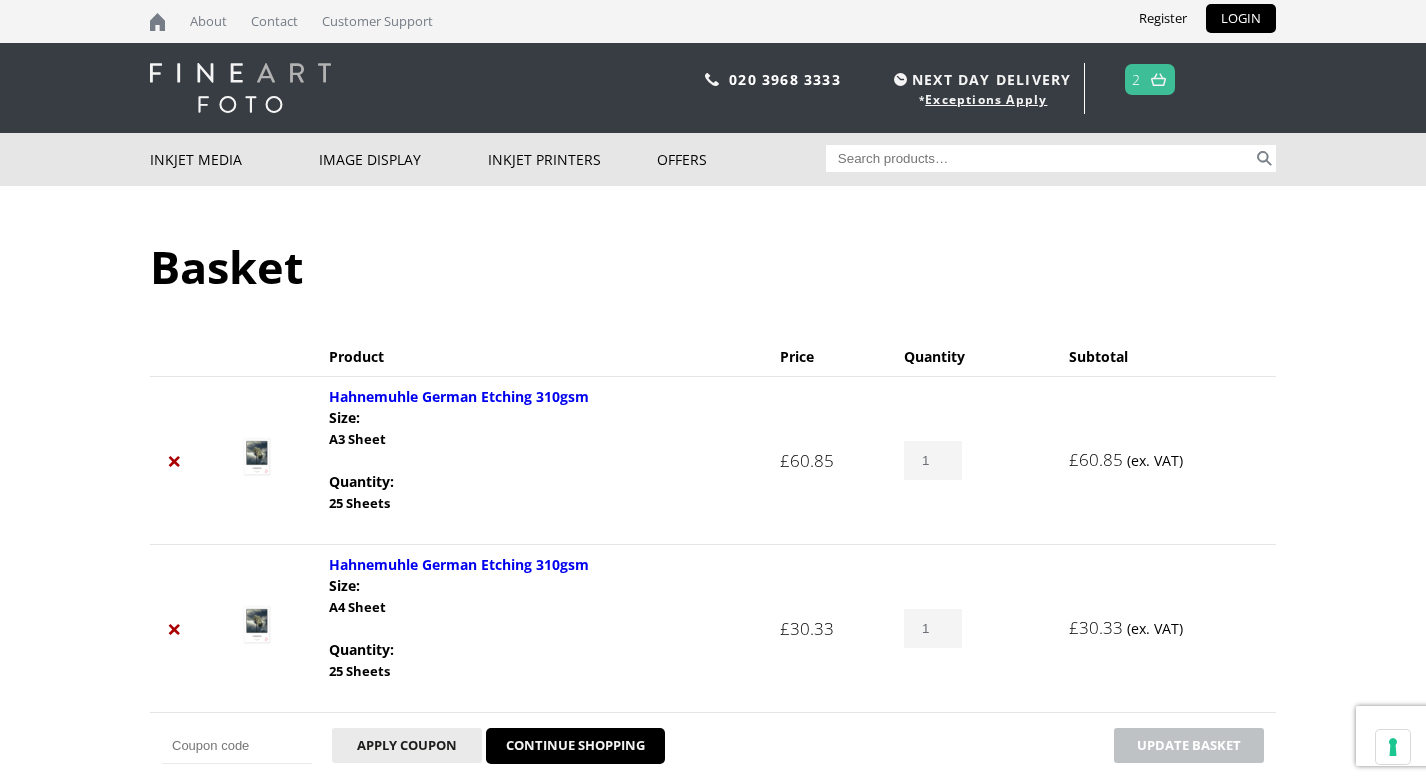 scroll, scrollTop: 0, scrollLeft: 0, axis: both 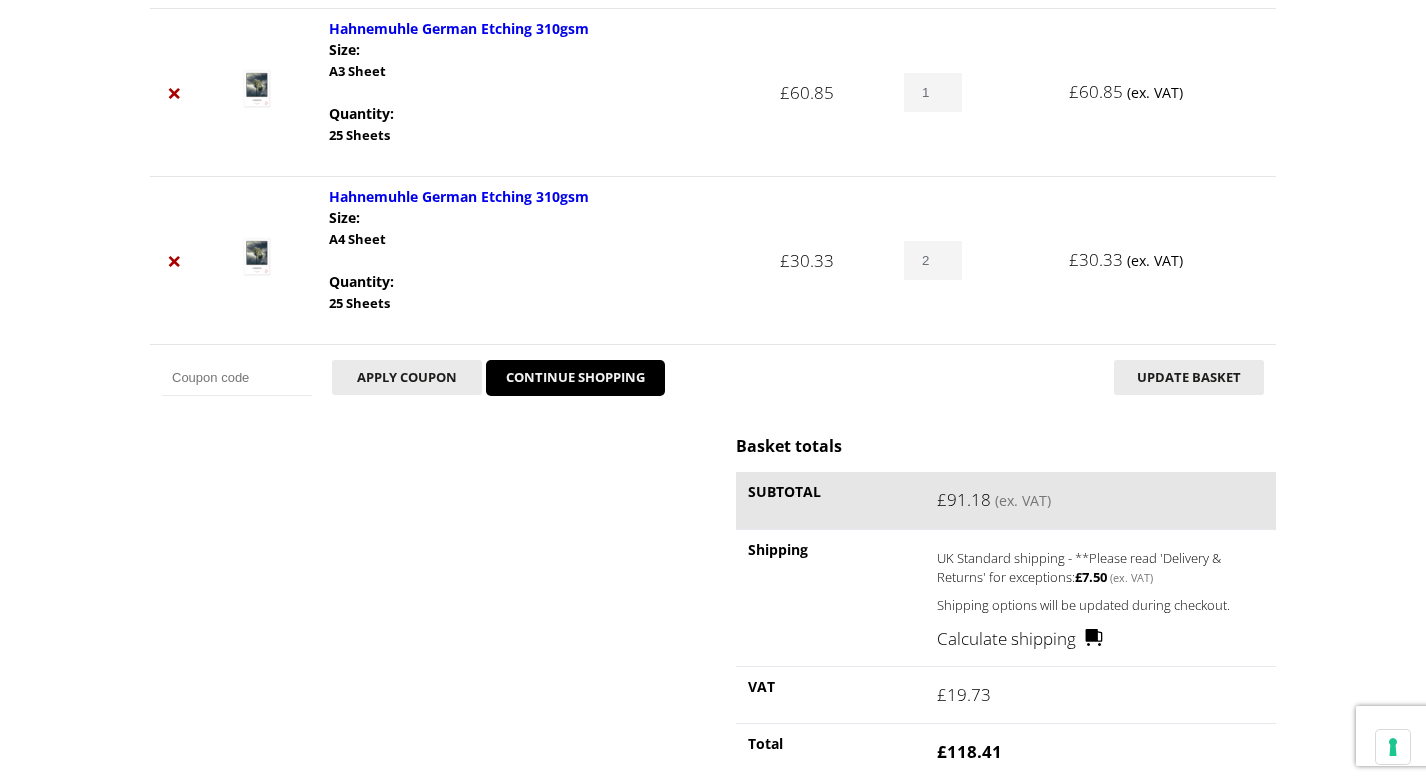 type on "2" 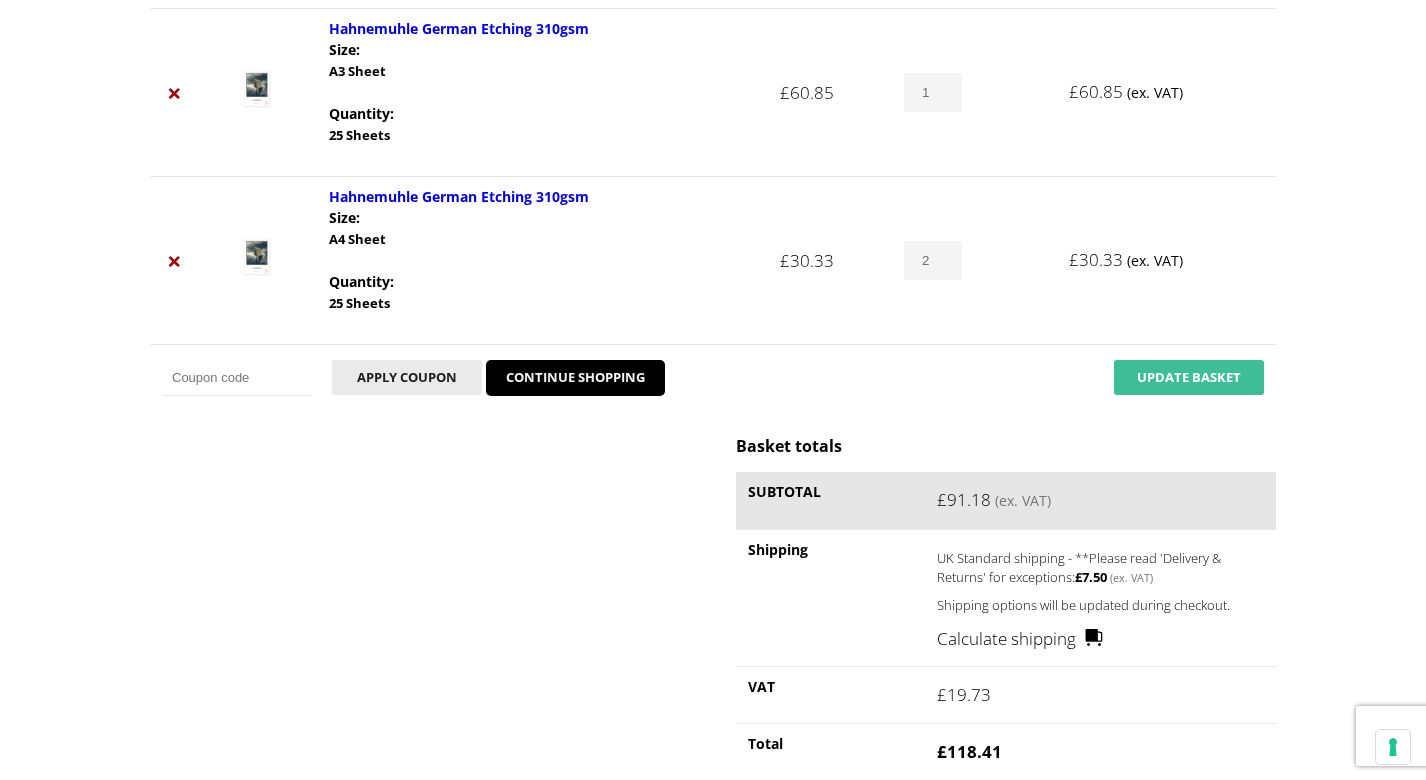 click on "Update basket" at bounding box center (1189, 377) 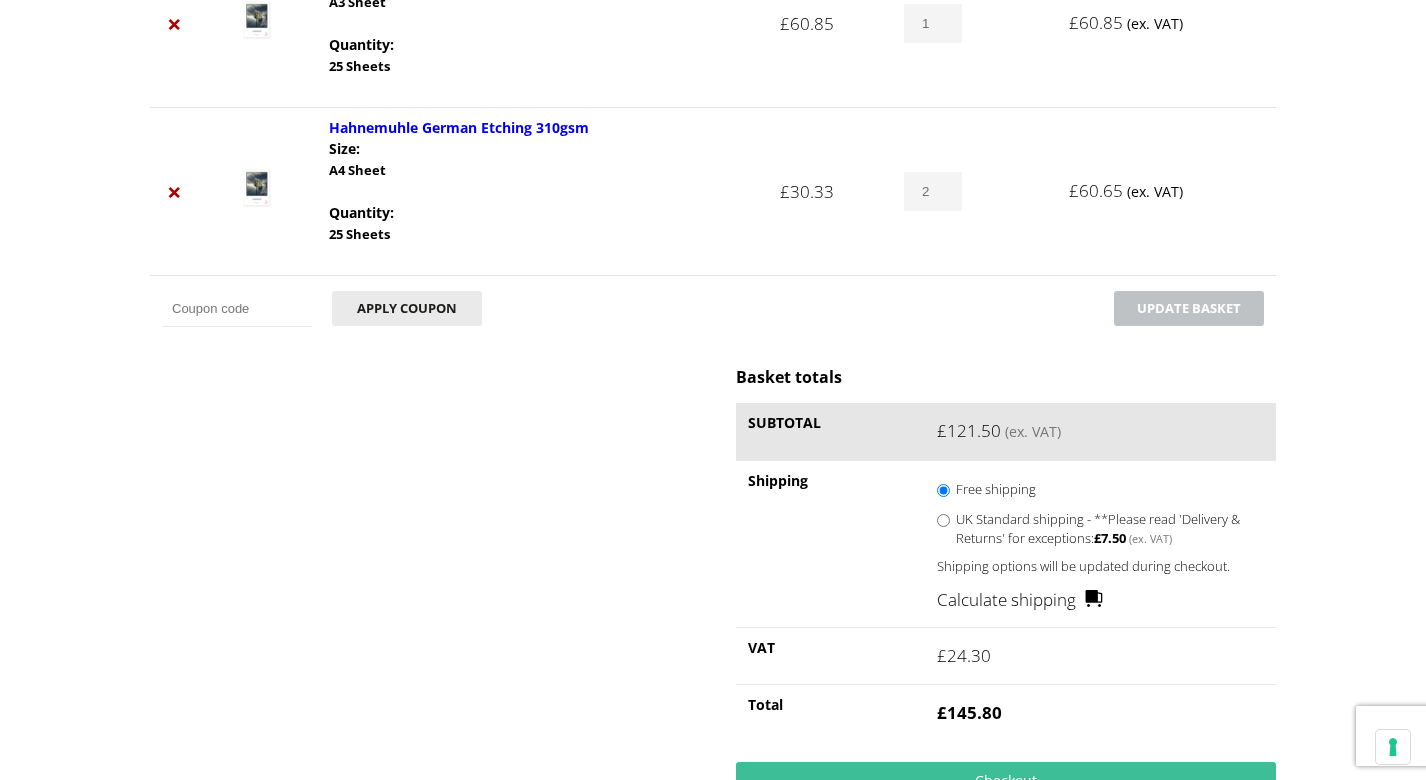 scroll, scrollTop: 541, scrollLeft: 0, axis: vertical 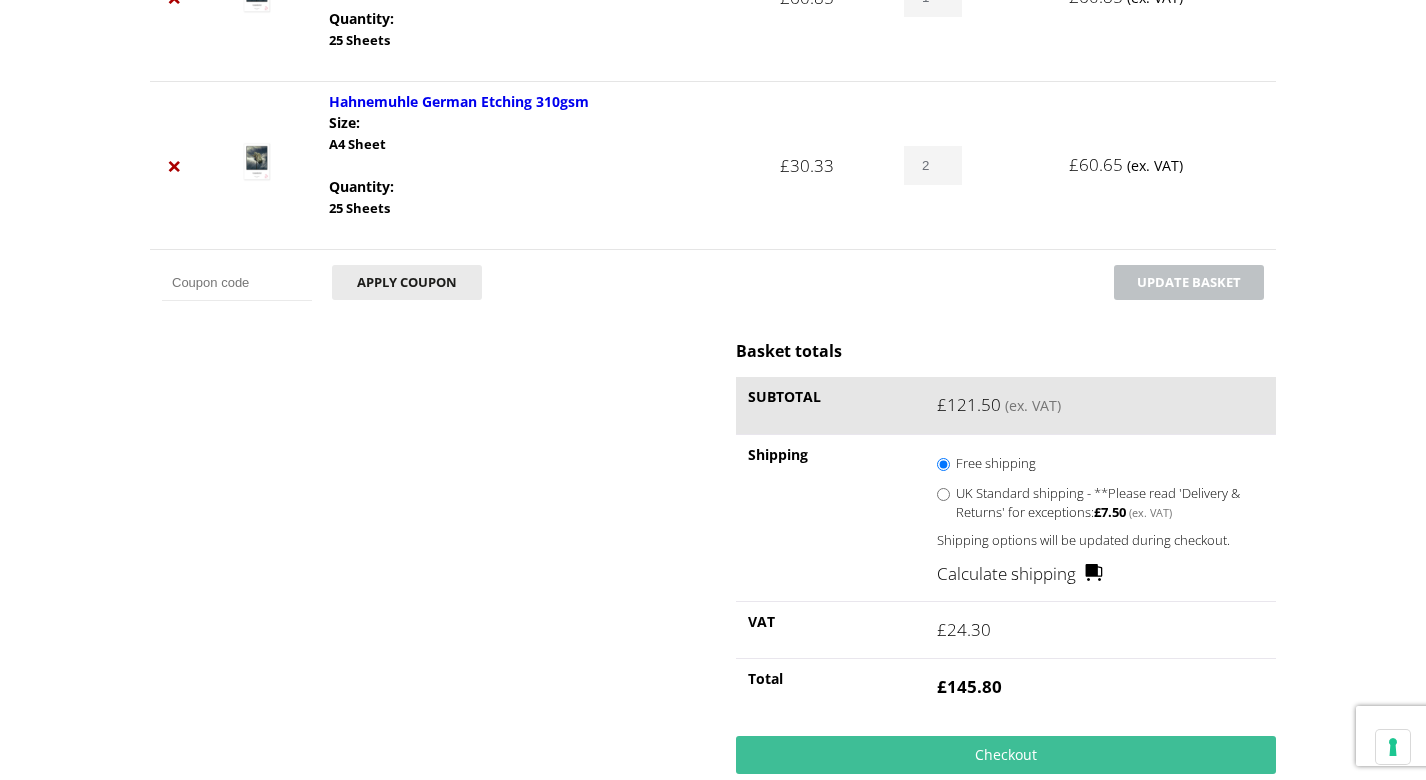 click on "2" at bounding box center (933, 165) 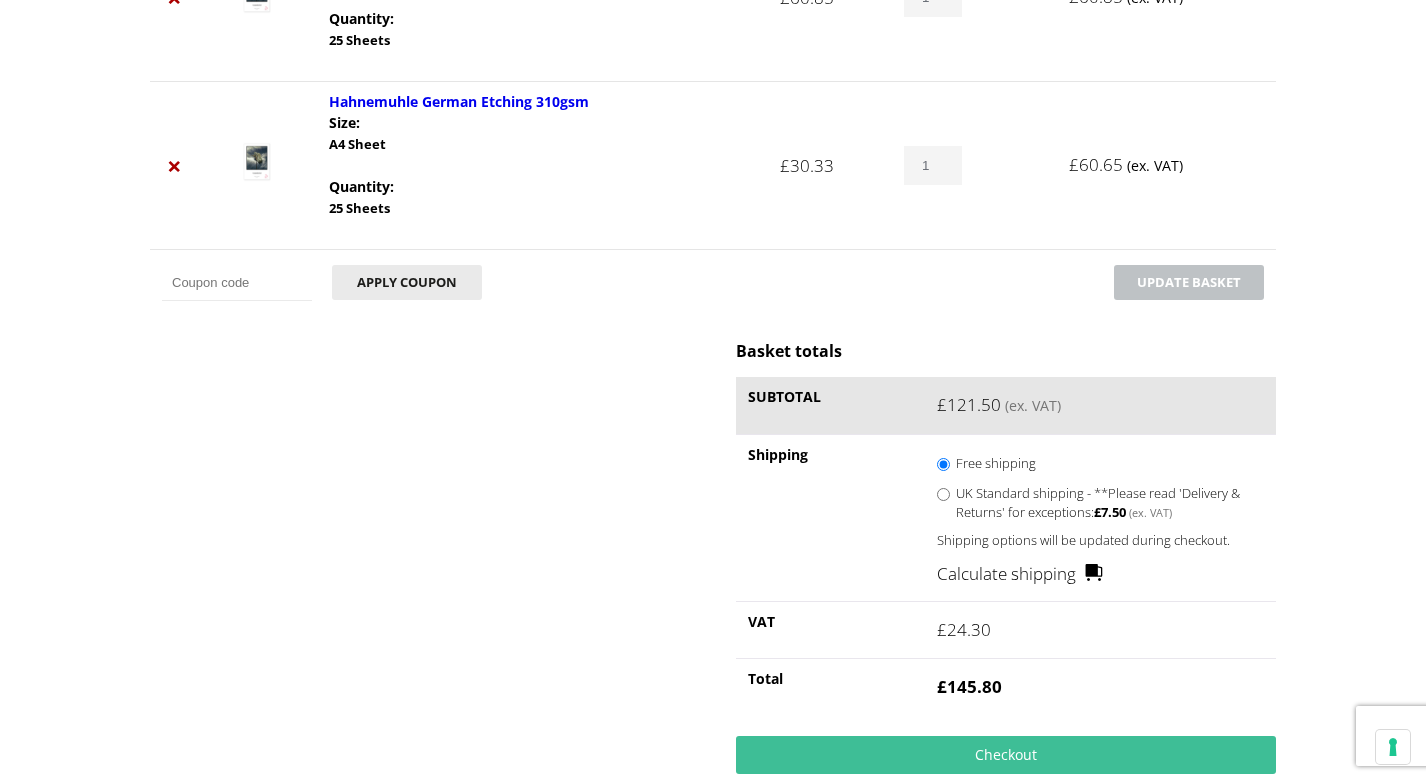 type on "1" 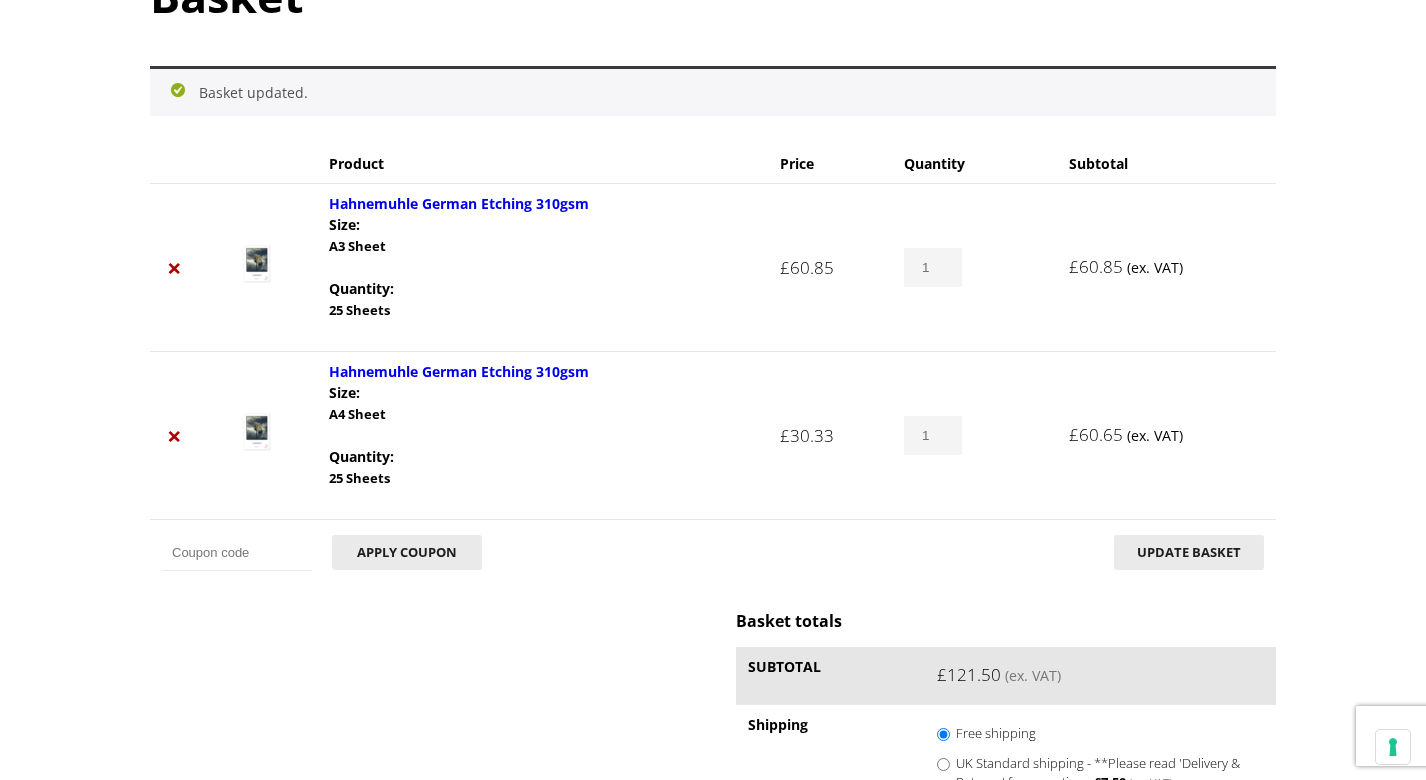 scroll, scrollTop: 0, scrollLeft: 0, axis: both 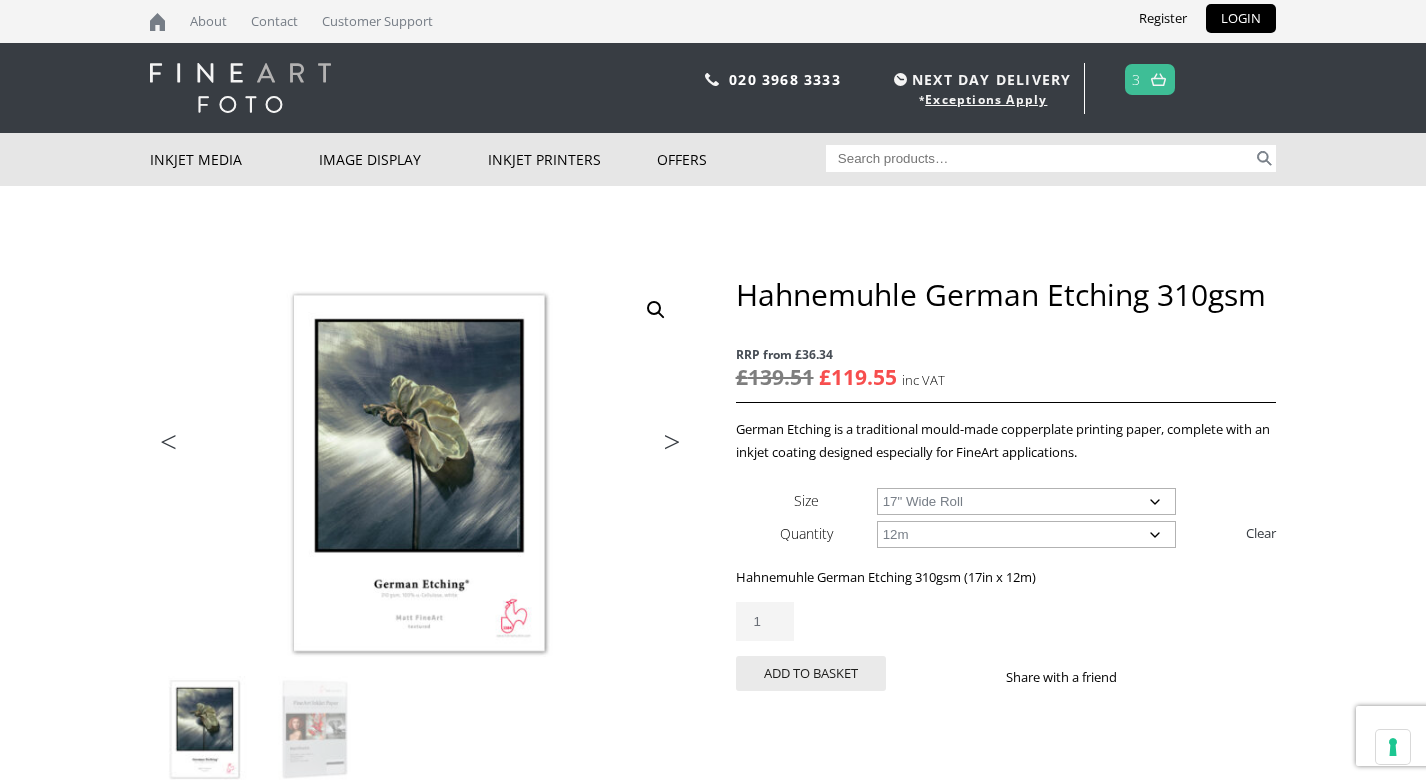 click on "Choose an option 17" Wide Roll 24" Wide Roll 36" Wide Roll 44" Wide Roll" 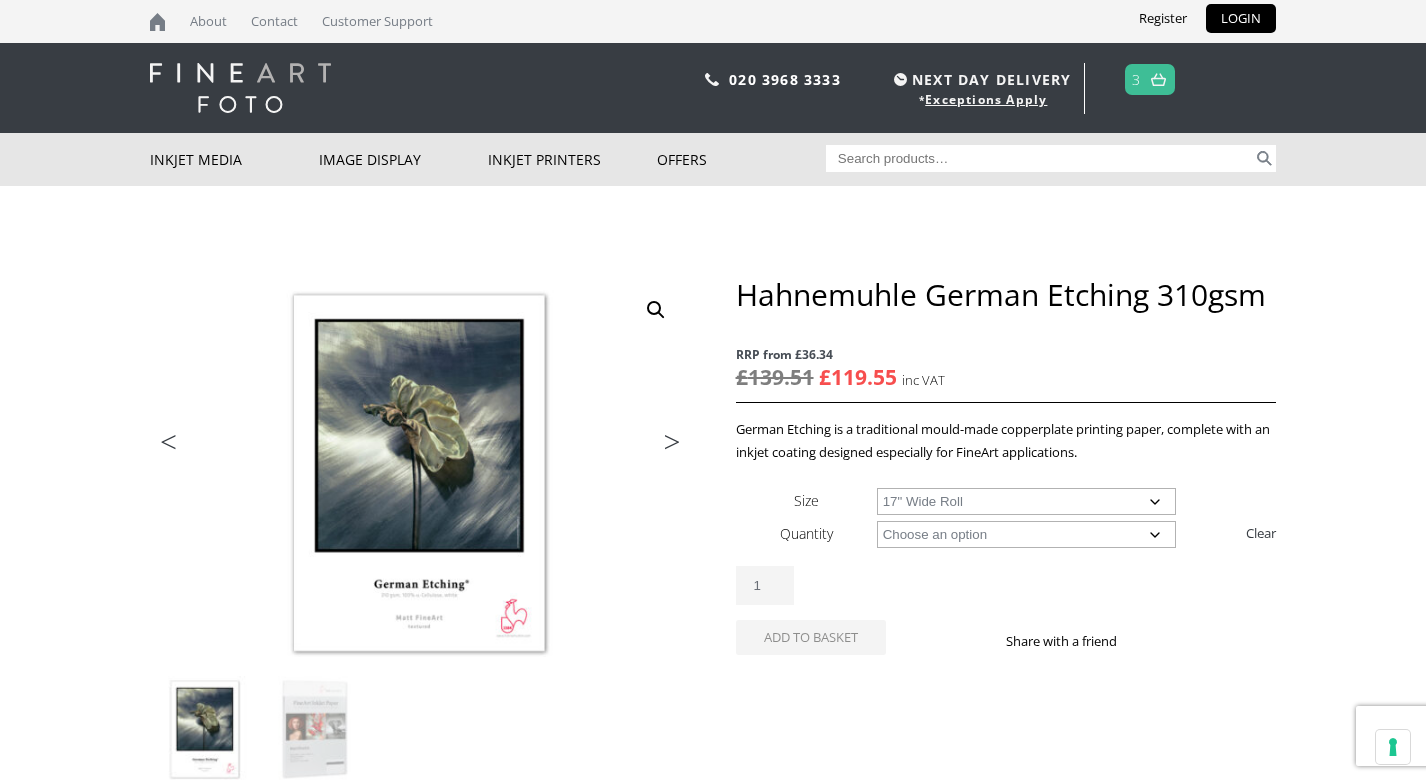 click on "Choose an option A4 Sheet A3 Sheet A3+ Sheet A2 Sheet 17" Wide Roll 24" Wide Roll 36" Wide Roll 44" Wide Roll" 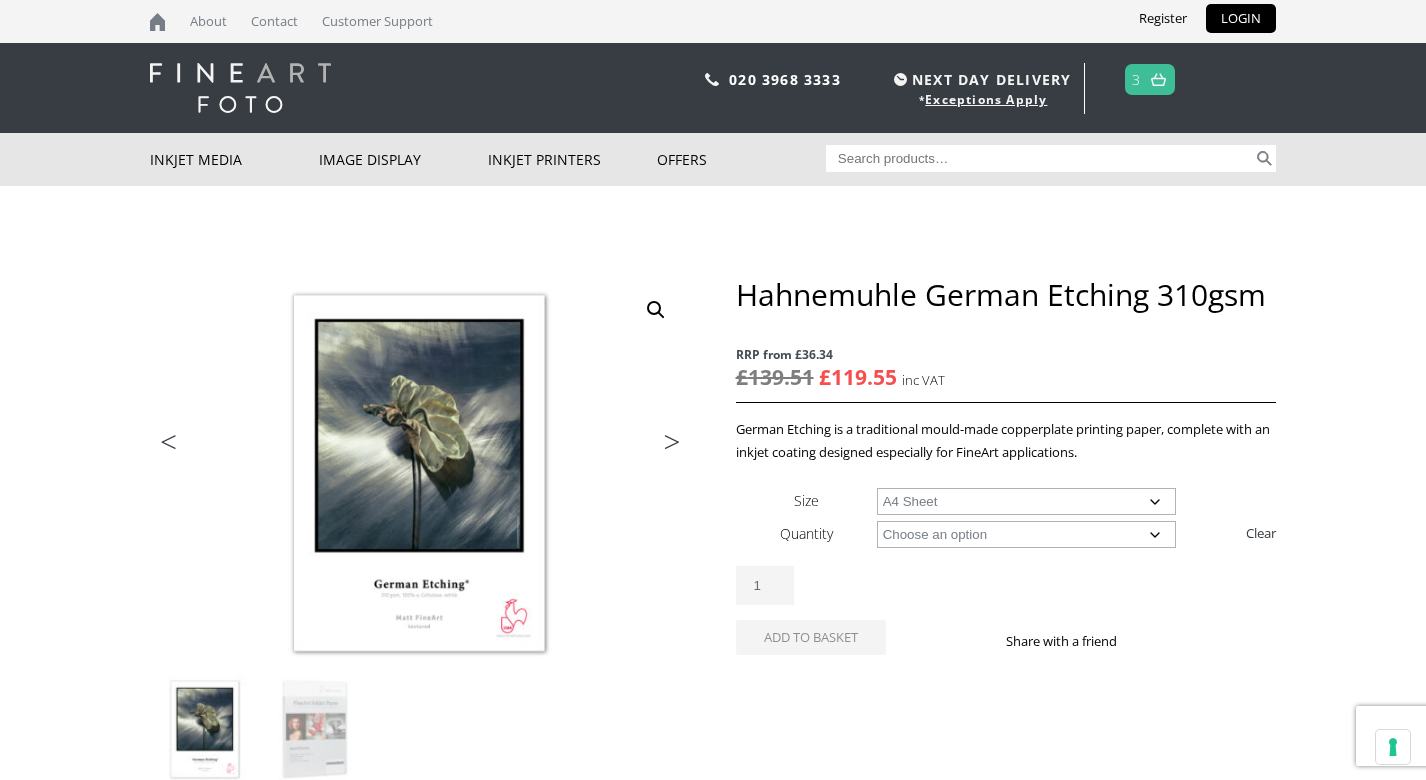 select on "a4-sheet" 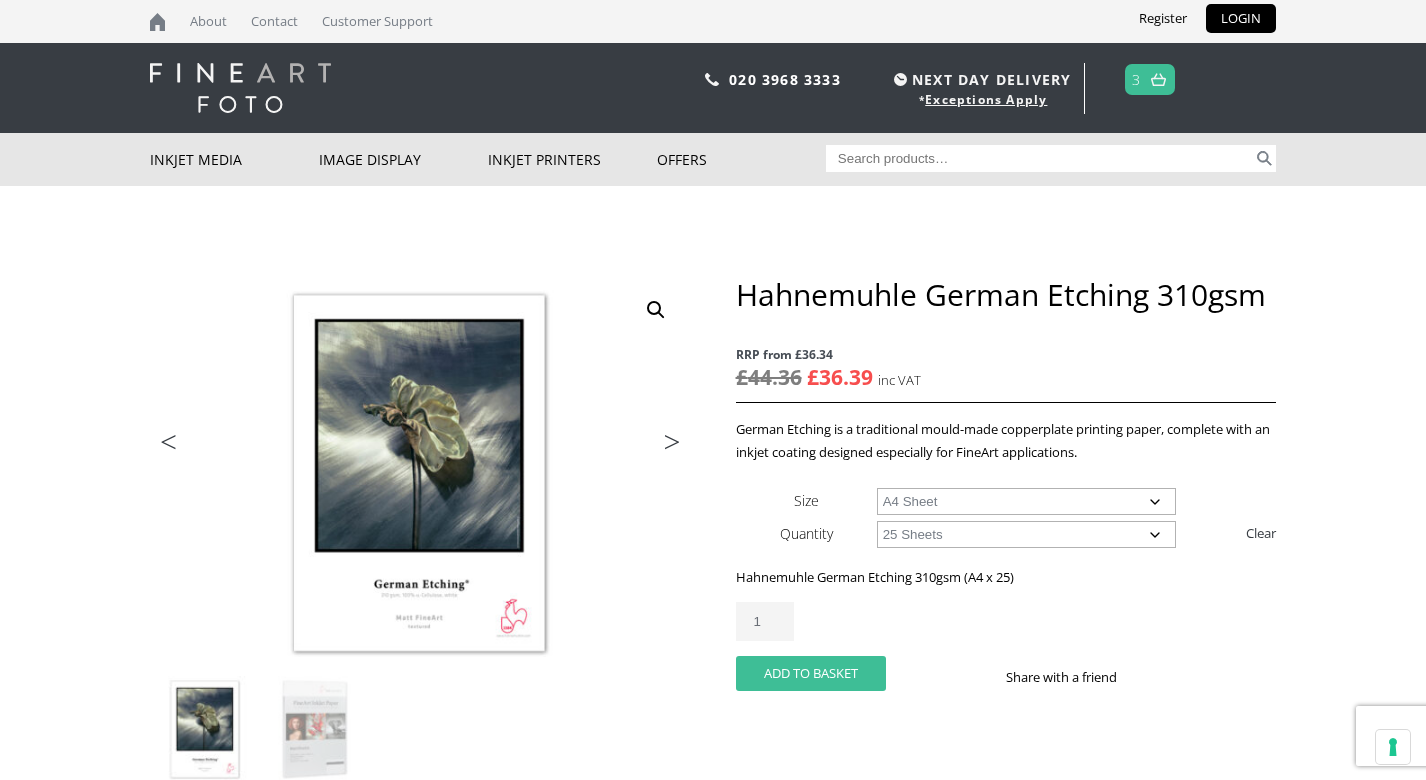 click on "Add to basket" 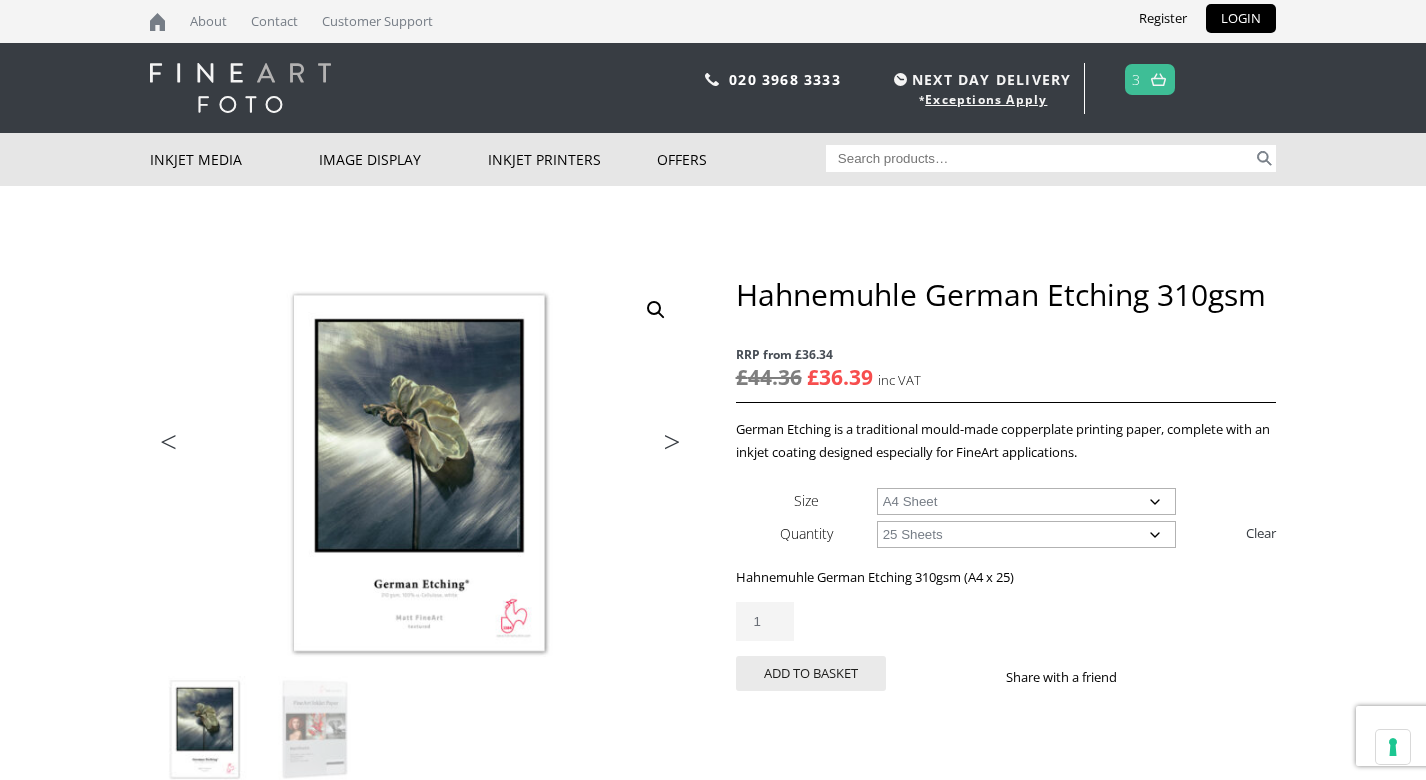 click on "Choose an option A4 Sheet A3 Sheet A3+ Sheet A2 Sheet" 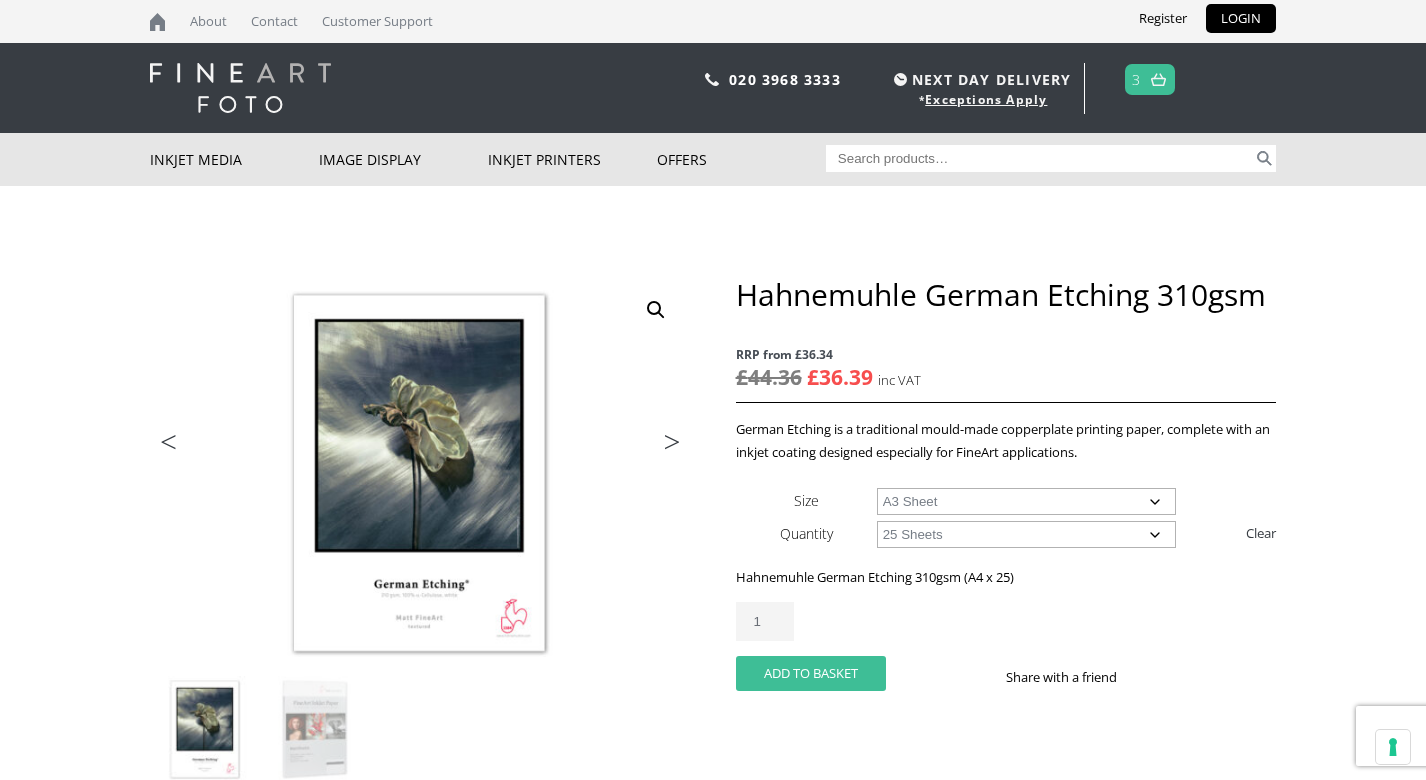 select on "a3-sheet" 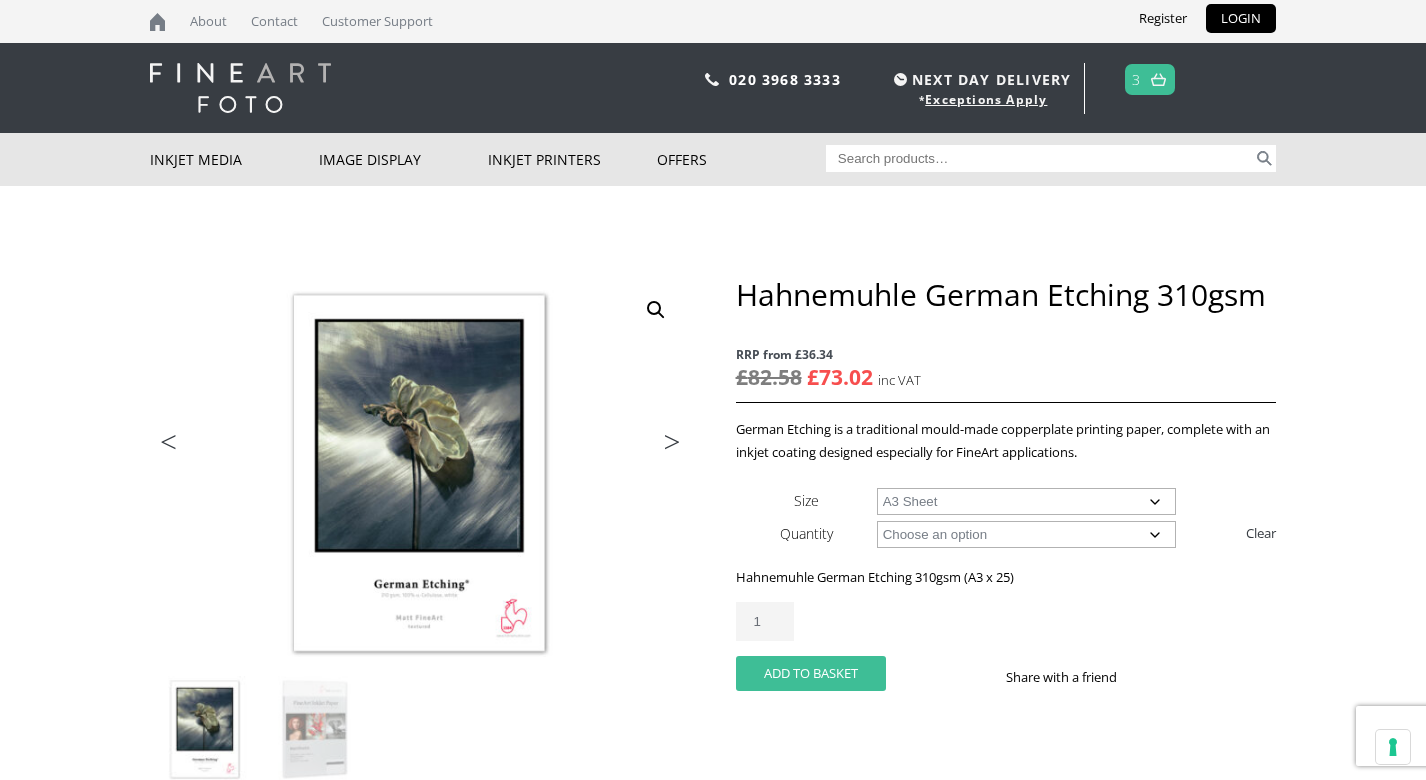 click on "Add to basket" 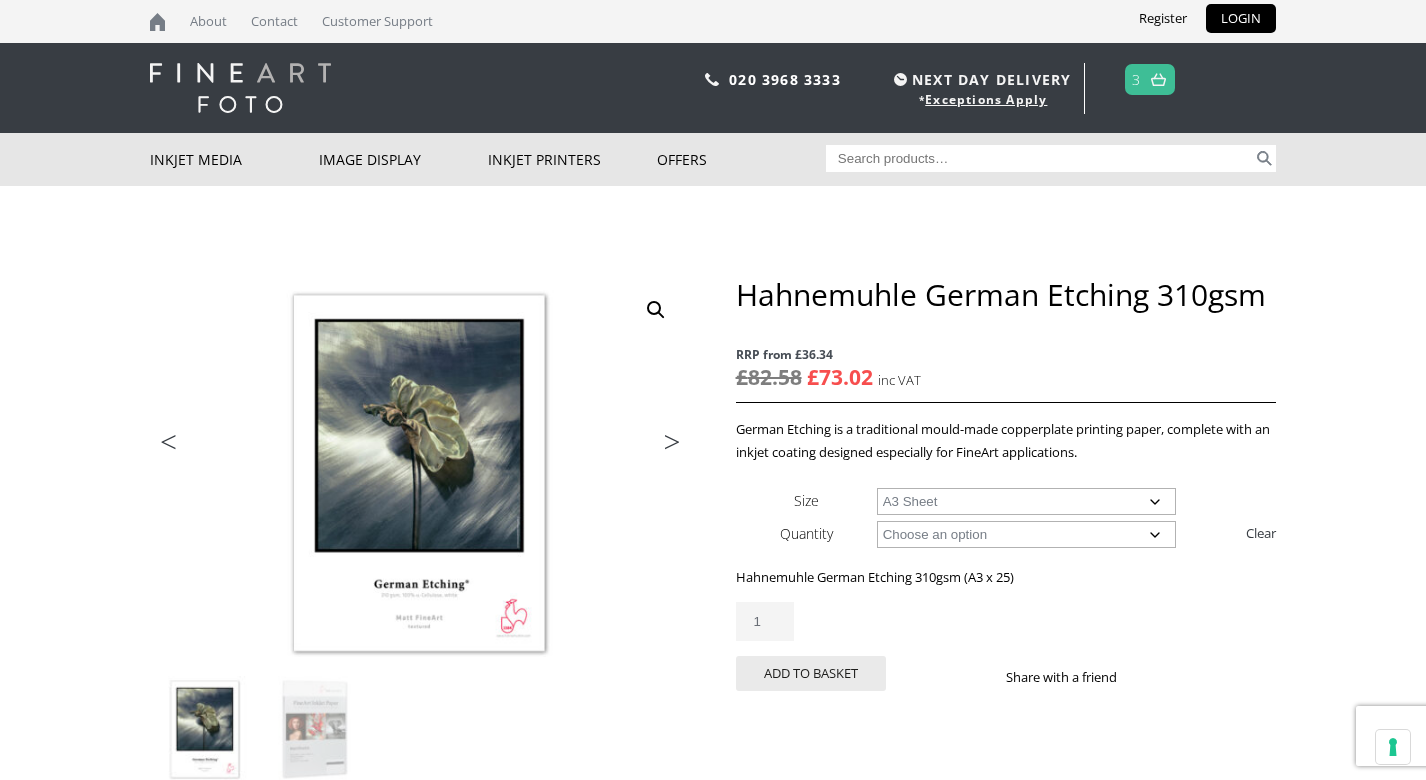 click on "3" at bounding box center (1136, 79) 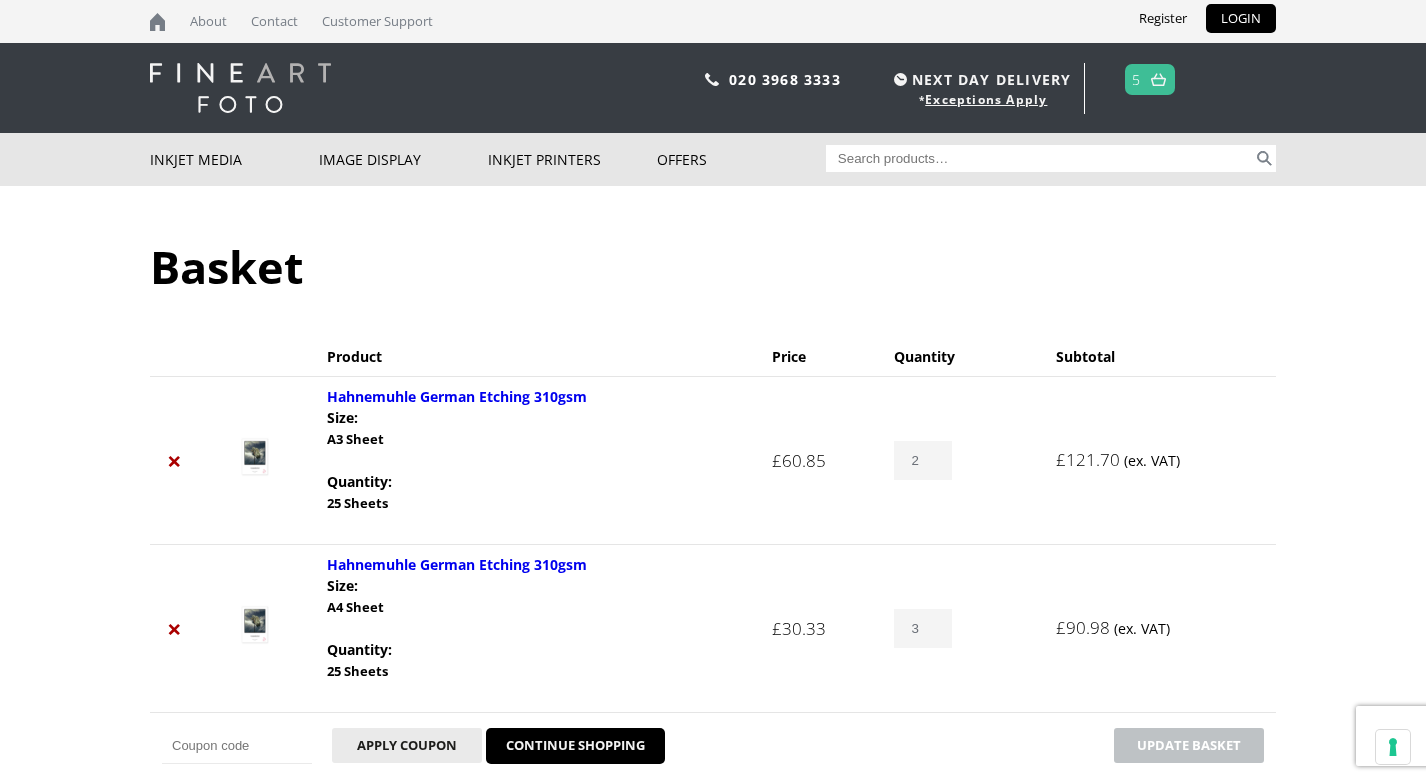 scroll, scrollTop: 0, scrollLeft: 0, axis: both 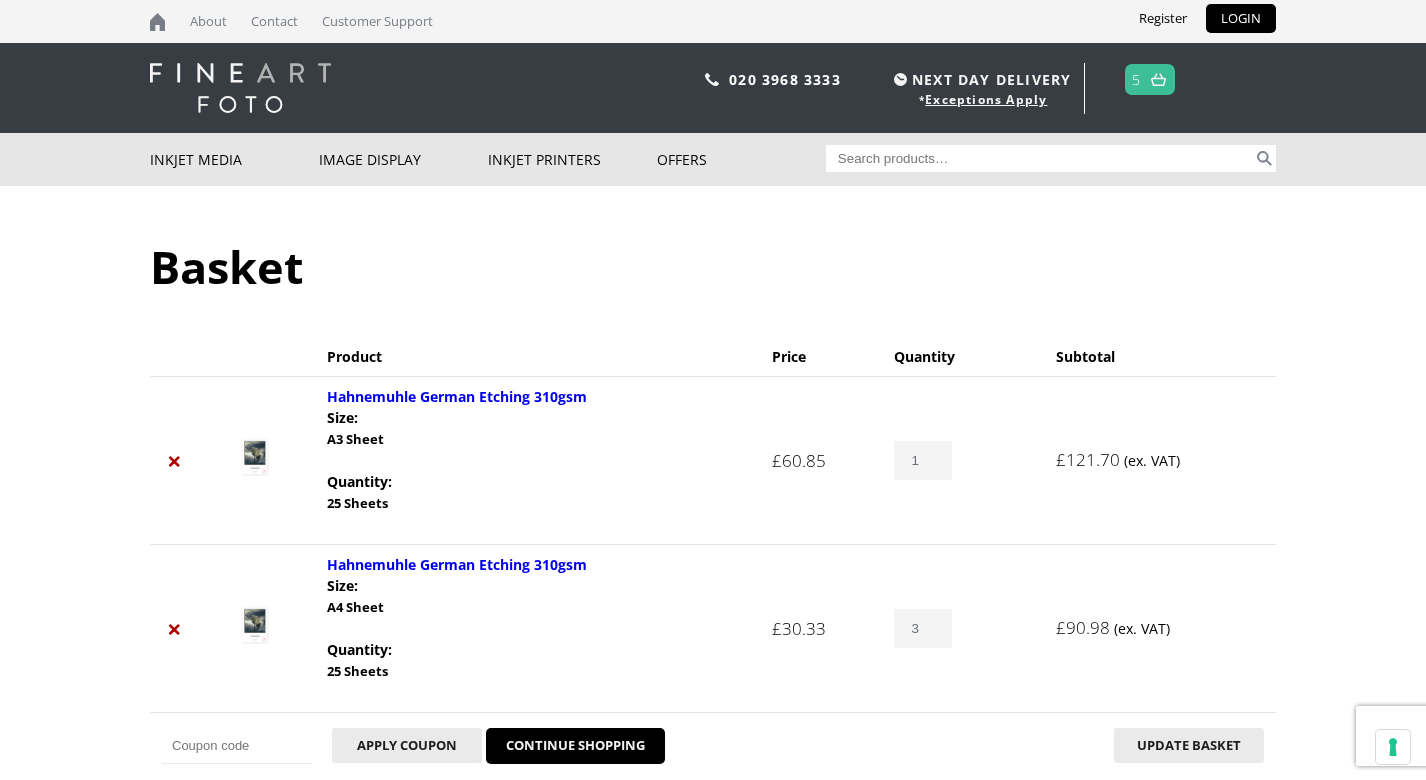 type on "1" 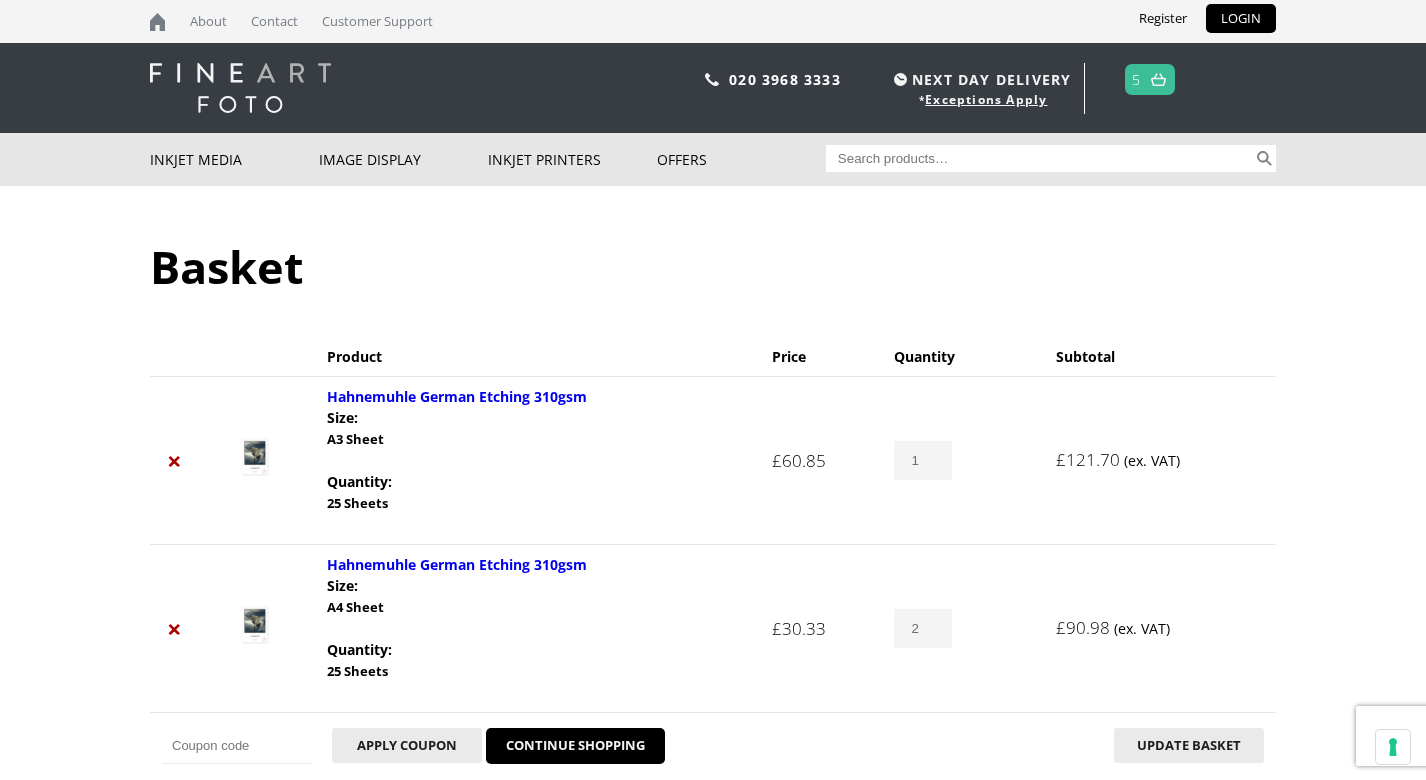 click on "2" at bounding box center (923, 628) 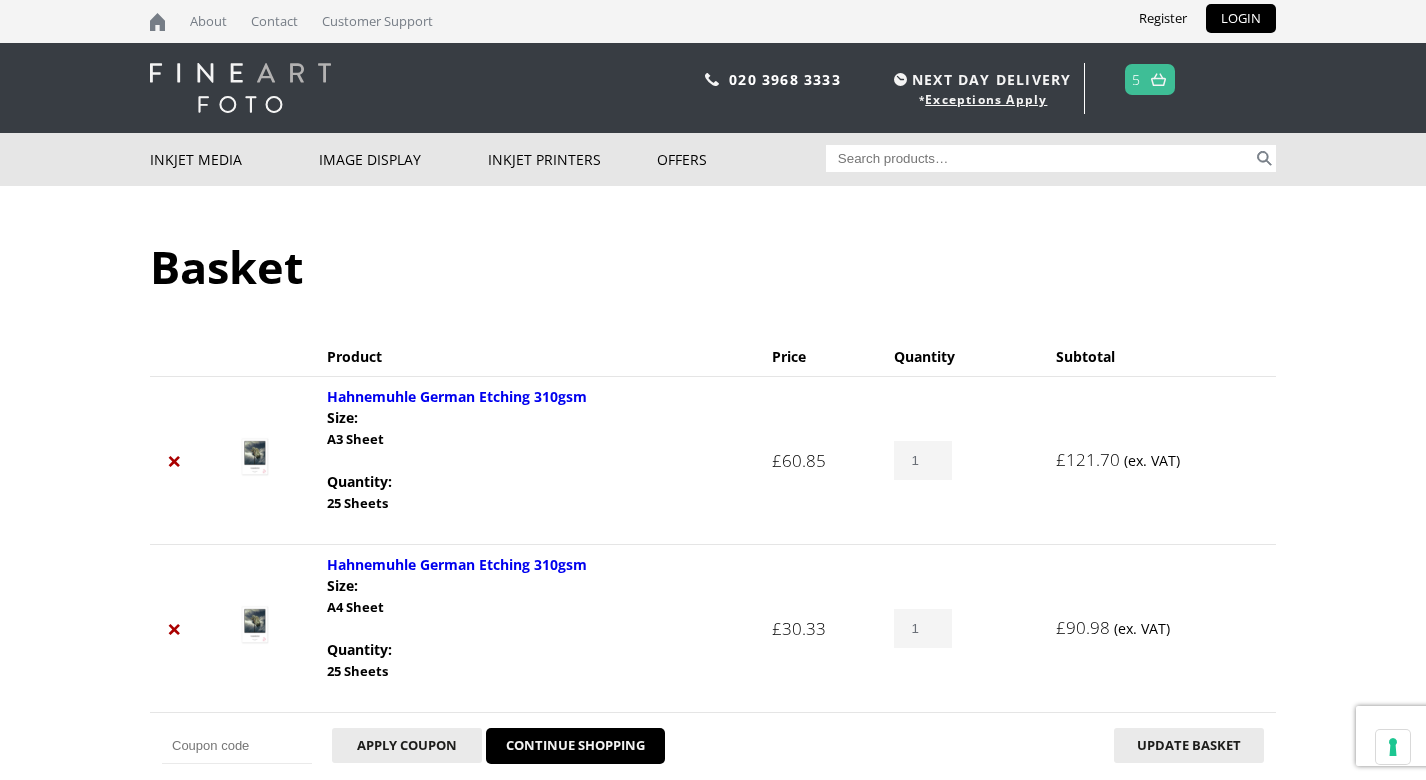 type on "1" 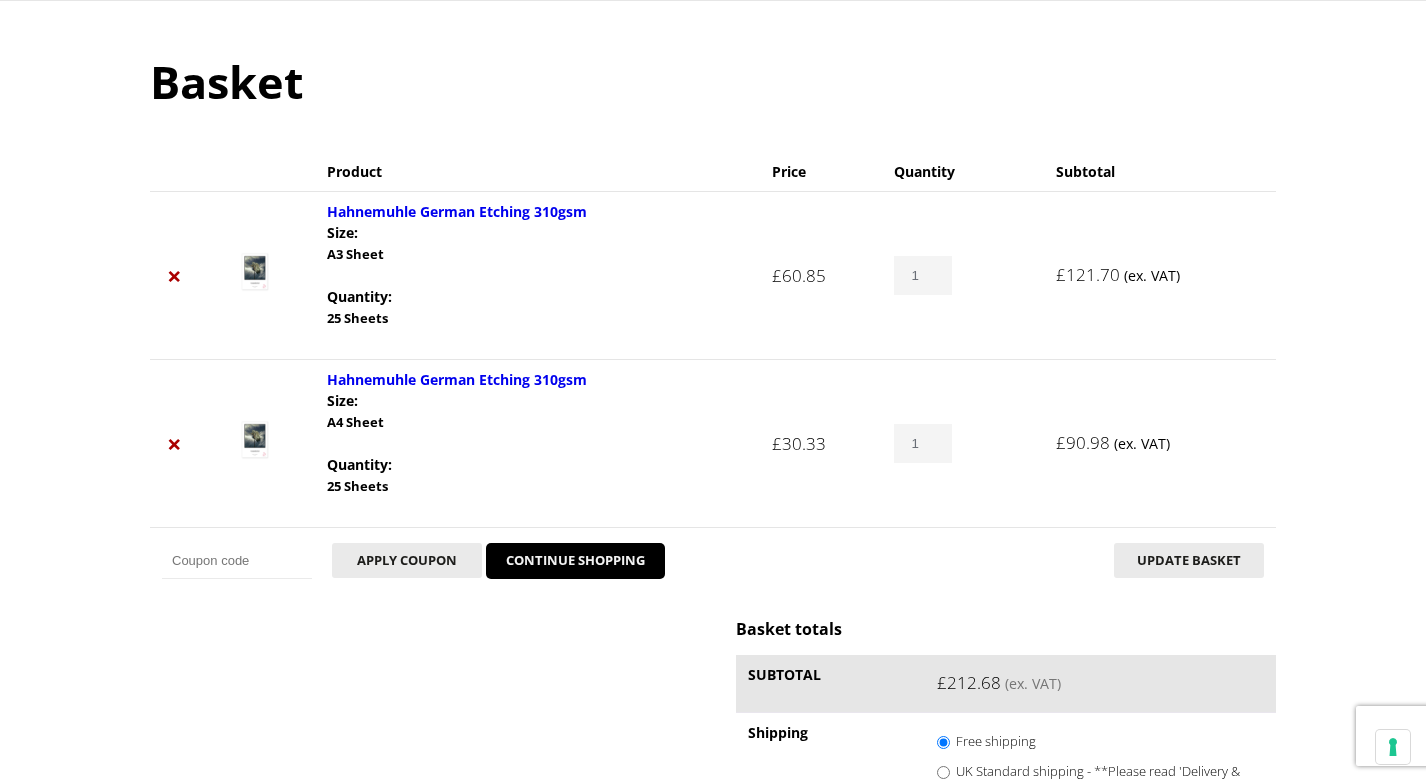 scroll, scrollTop: 187, scrollLeft: 0, axis: vertical 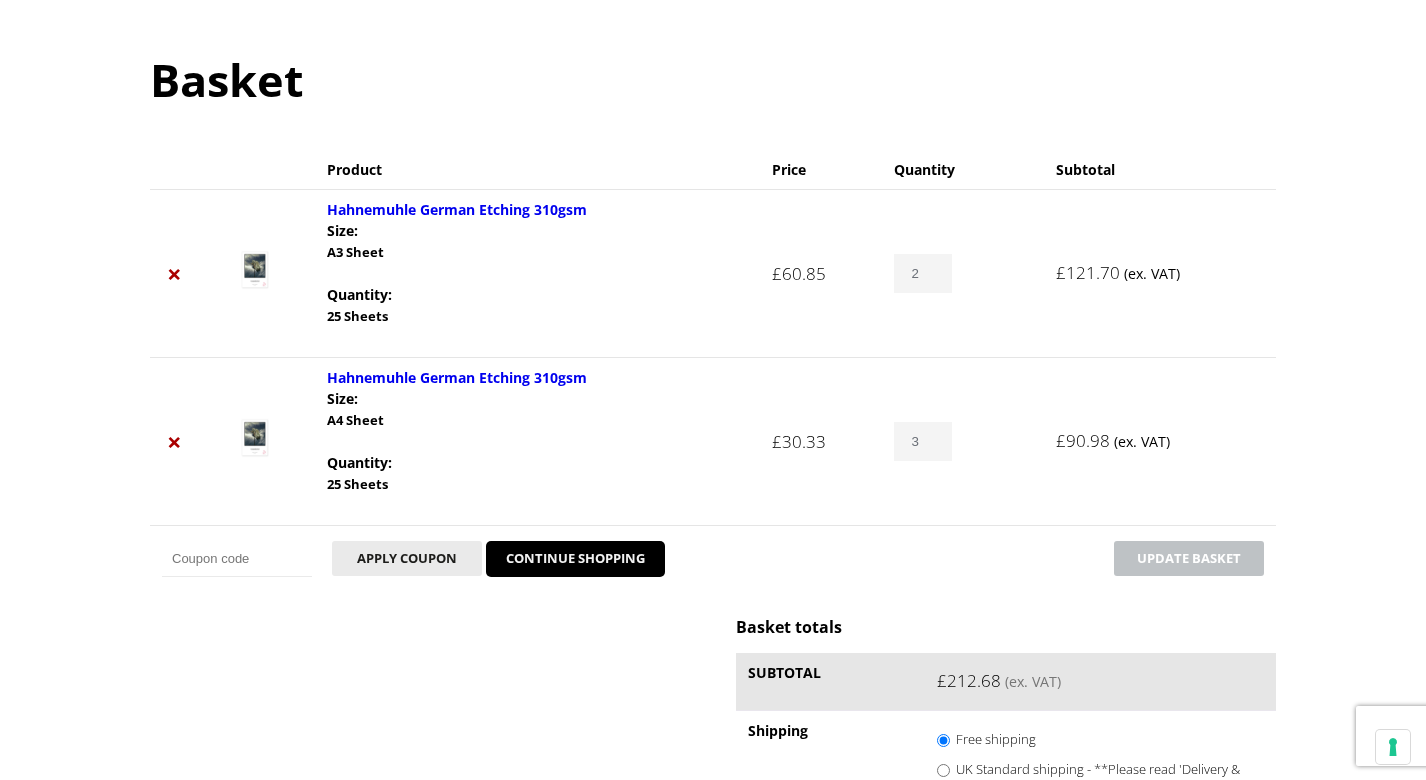 click on "2" at bounding box center (923, 273) 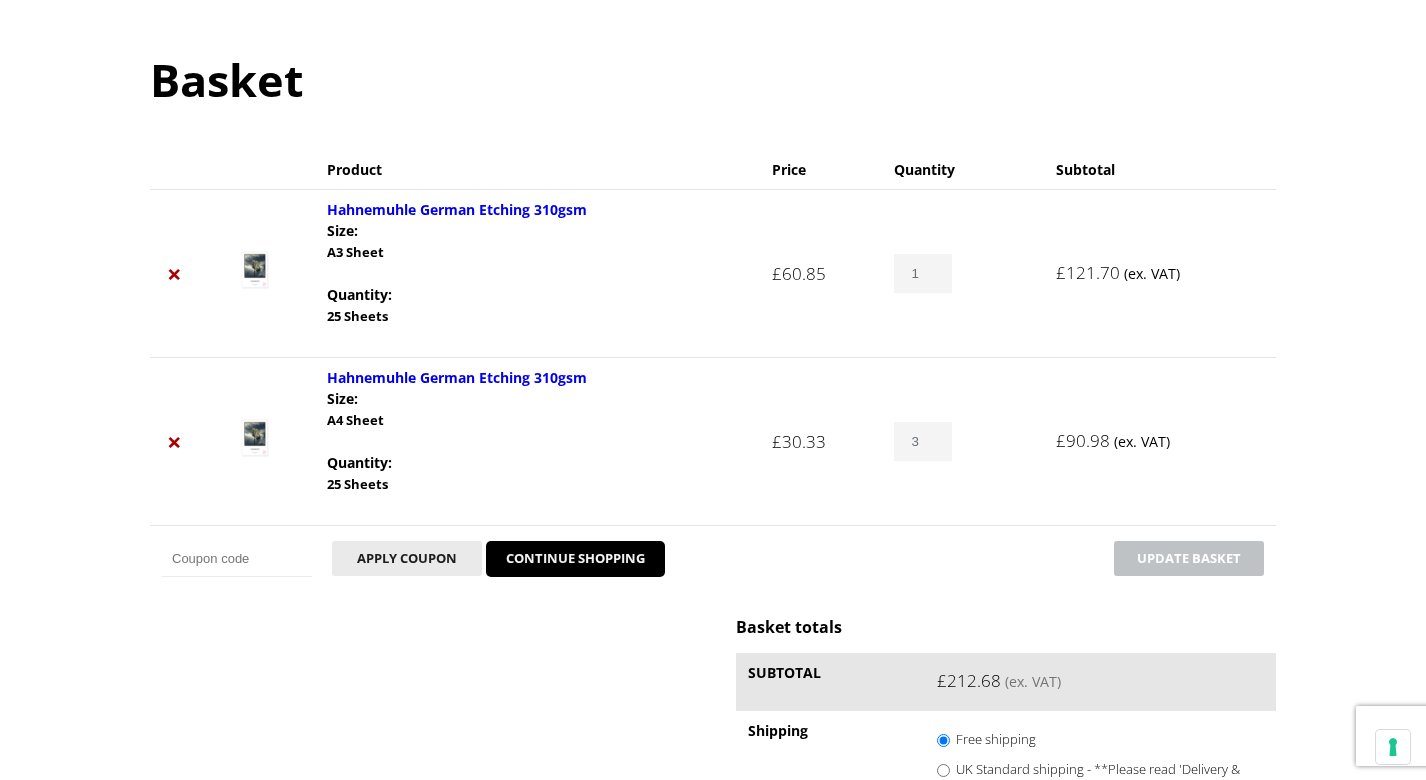 type on "1" 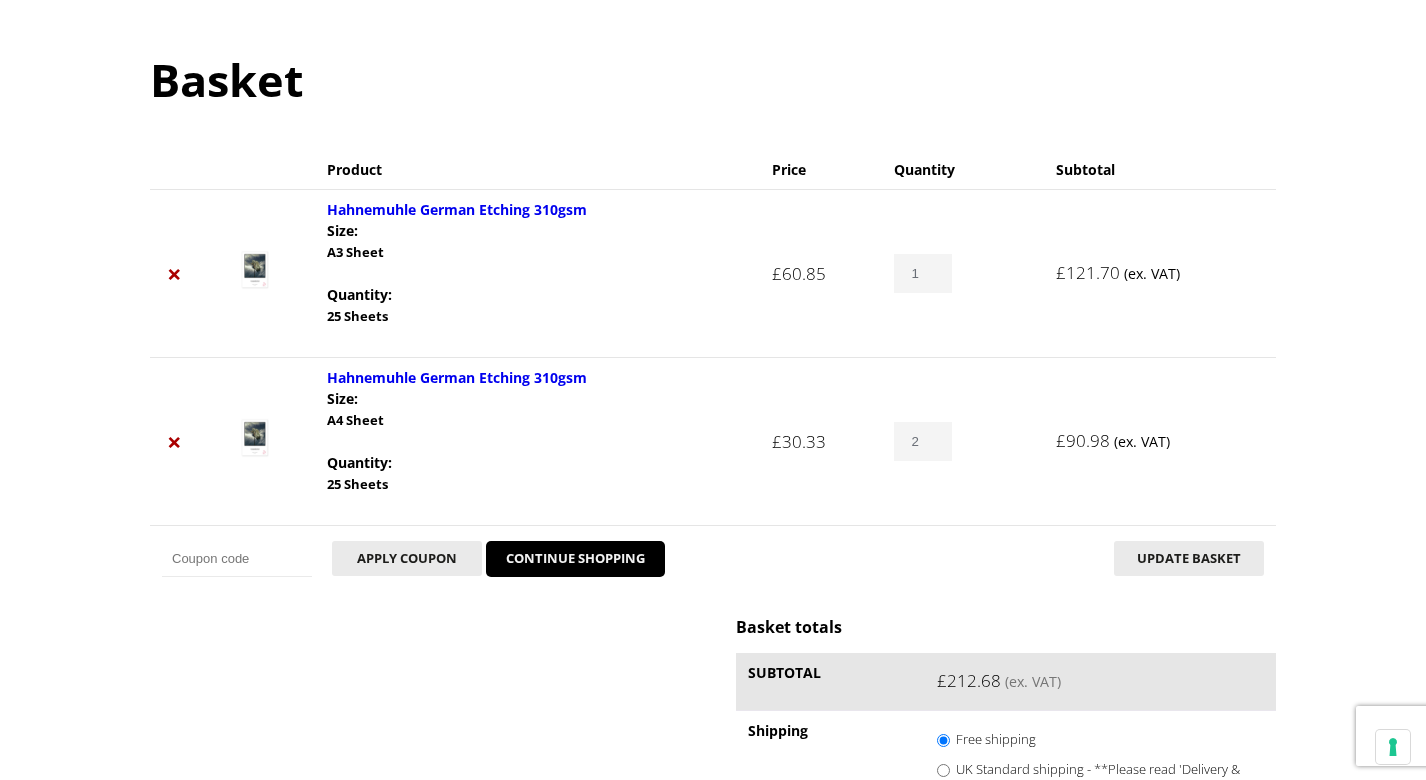 click on "2" at bounding box center (923, 441) 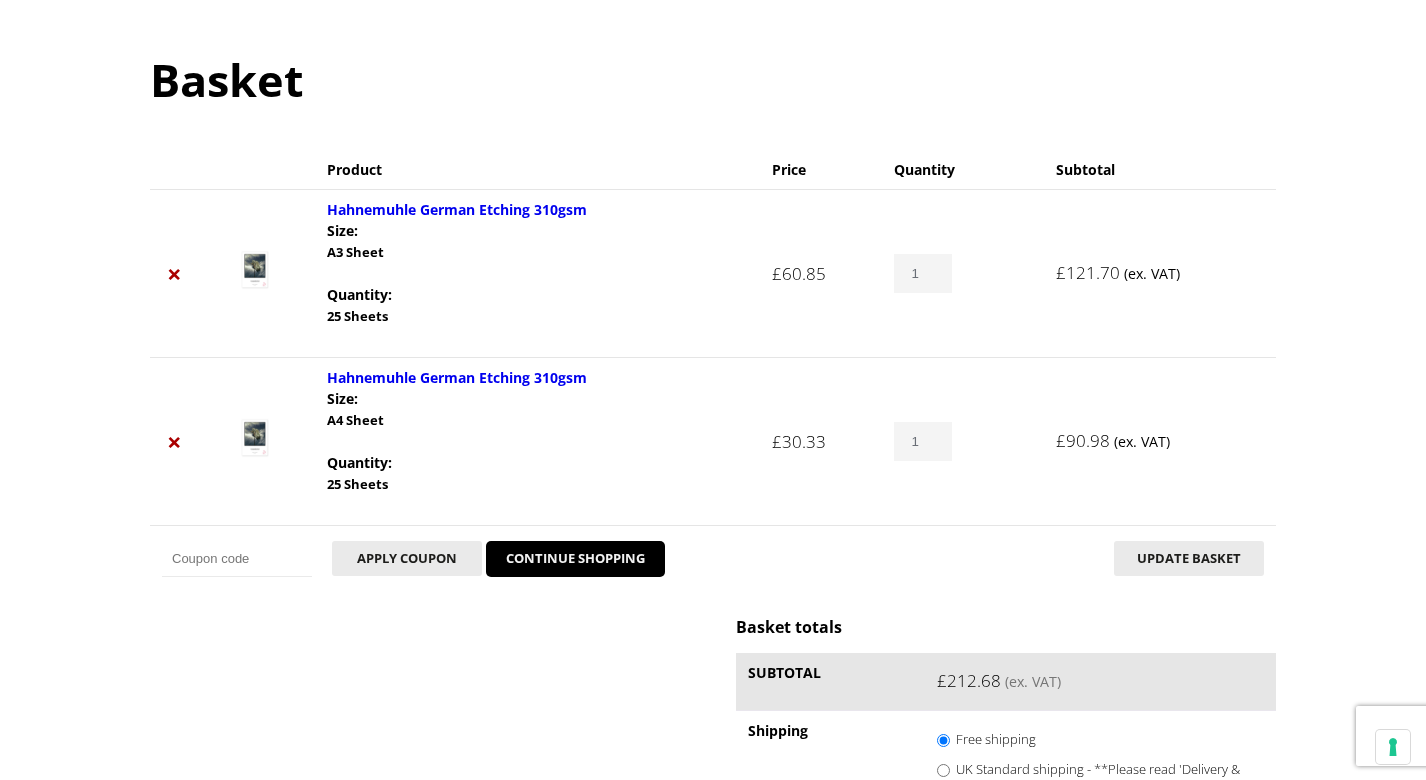 type on "1" 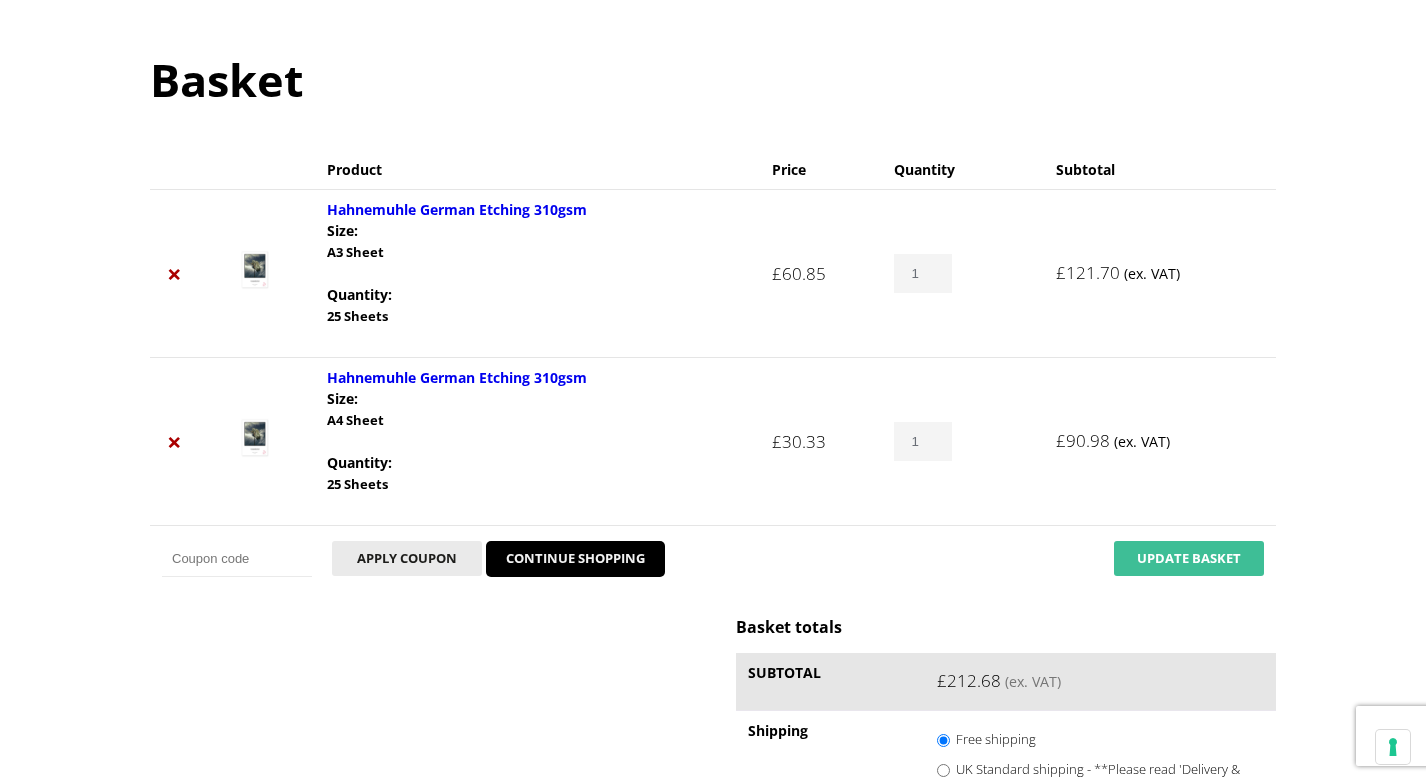 click on "Update basket" at bounding box center [1189, 558] 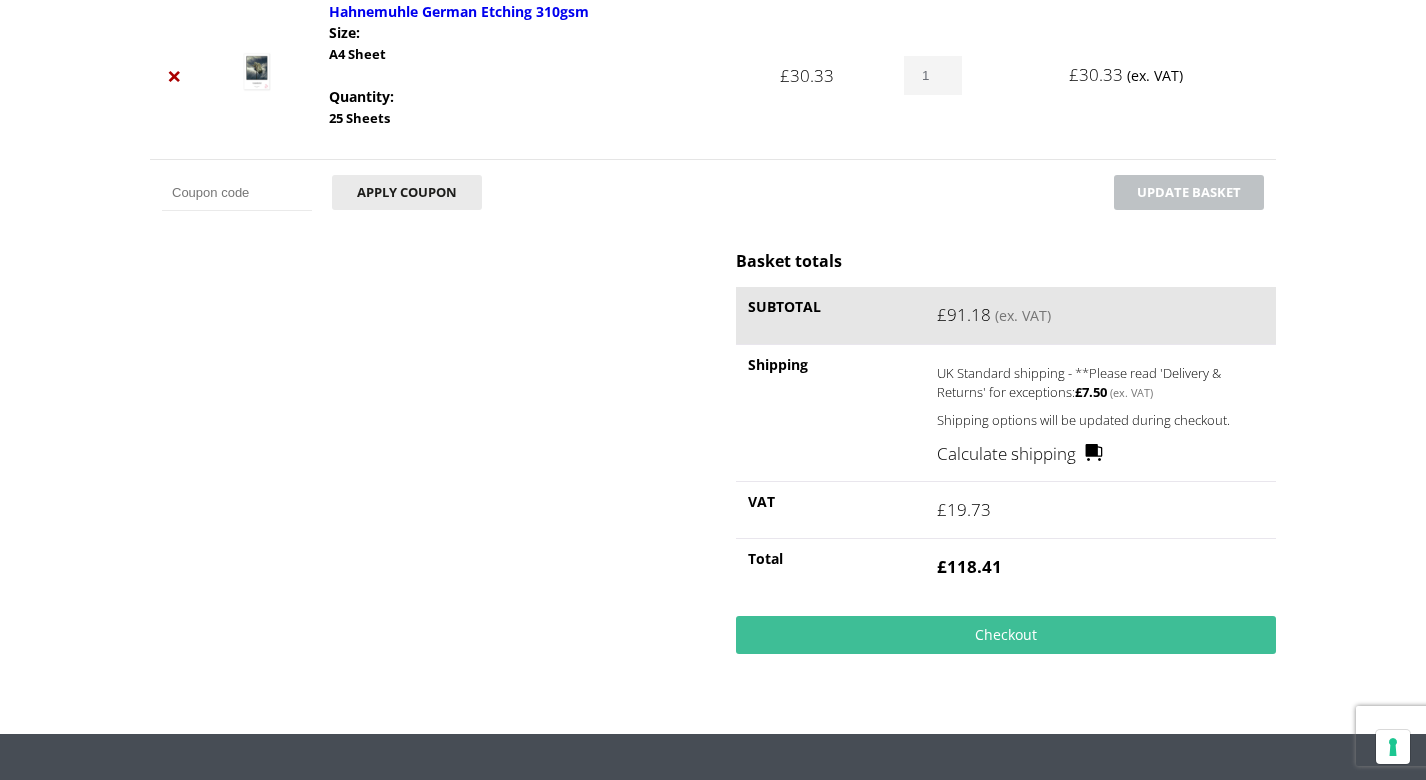 scroll, scrollTop: 636, scrollLeft: 0, axis: vertical 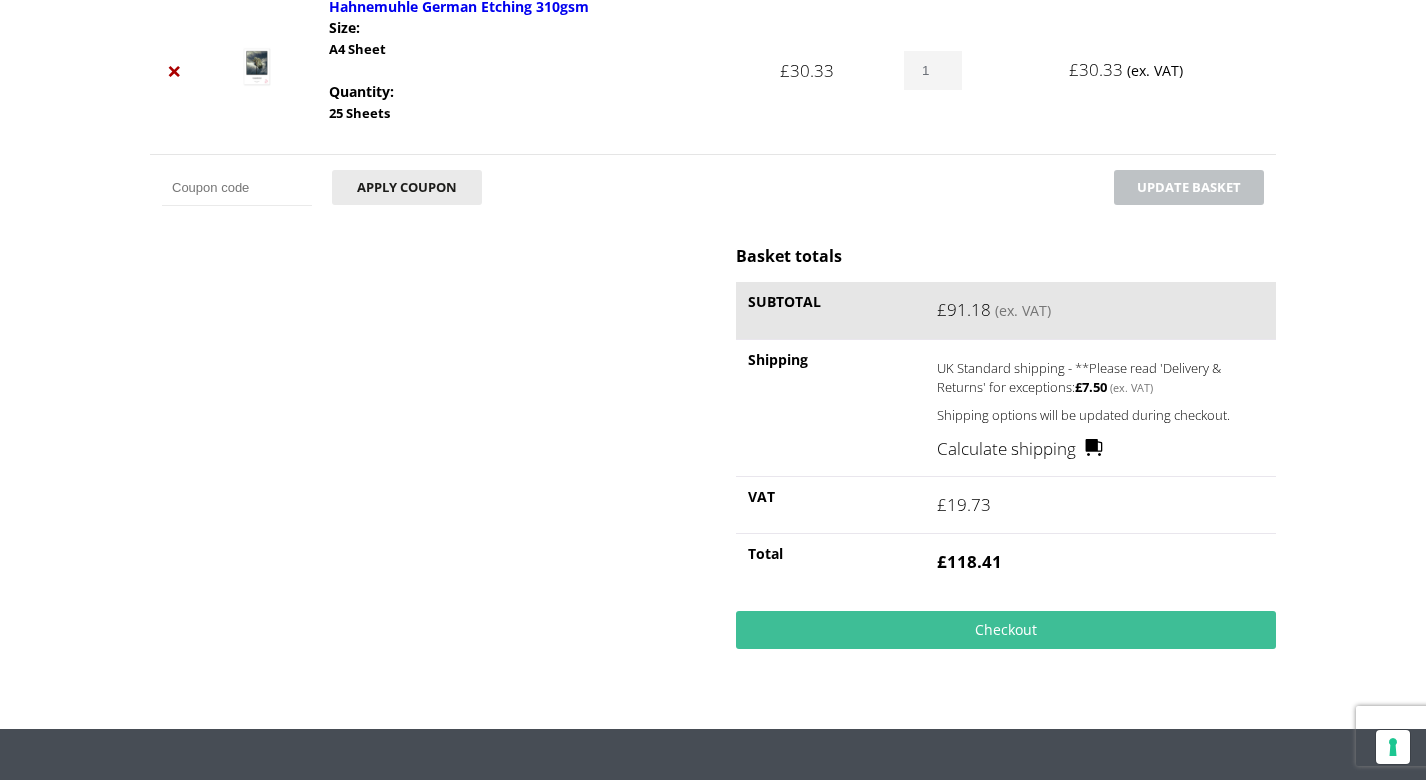 click on "Coupon:" at bounding box center [237, 188] 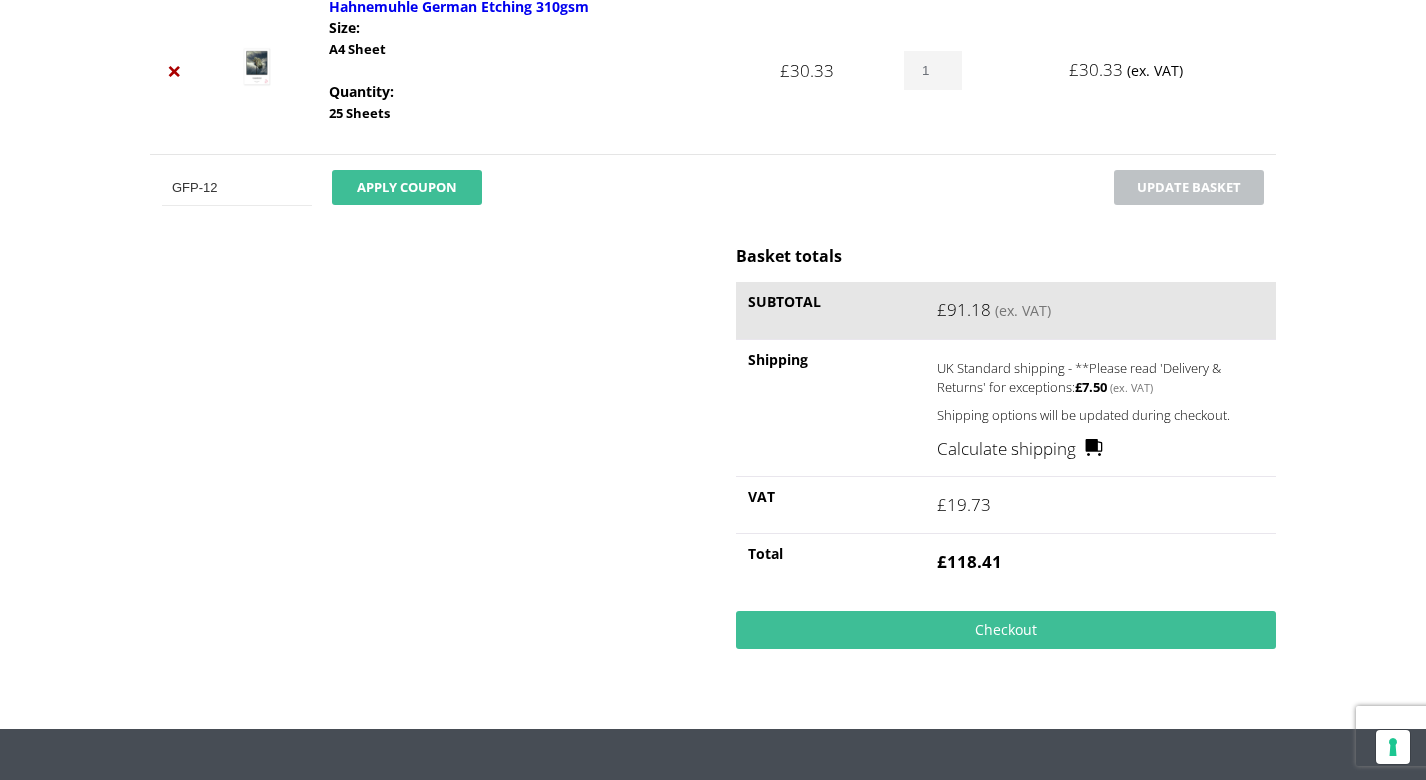 type on "GFP-12" 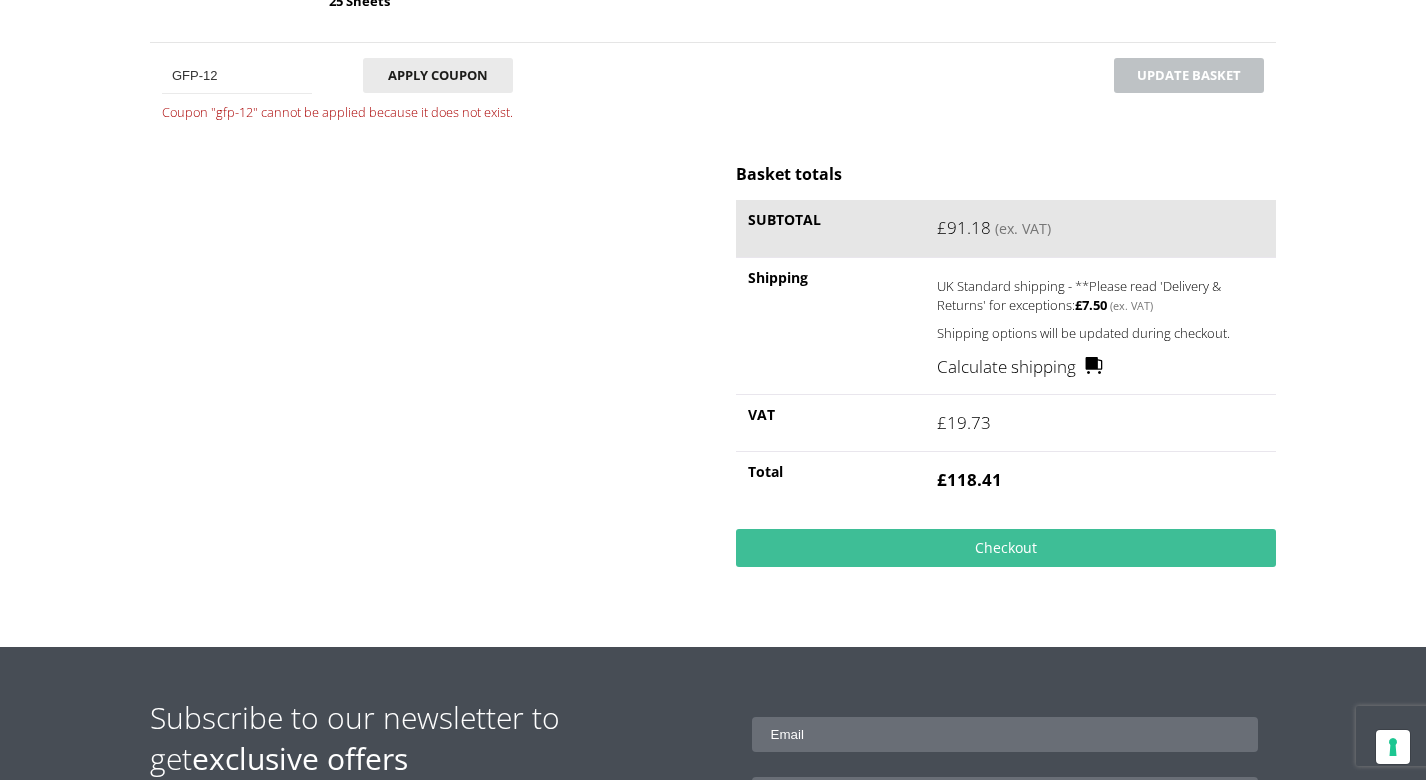 scroll, scrollTop: 671, scrollLeft: 0, axis: vertical 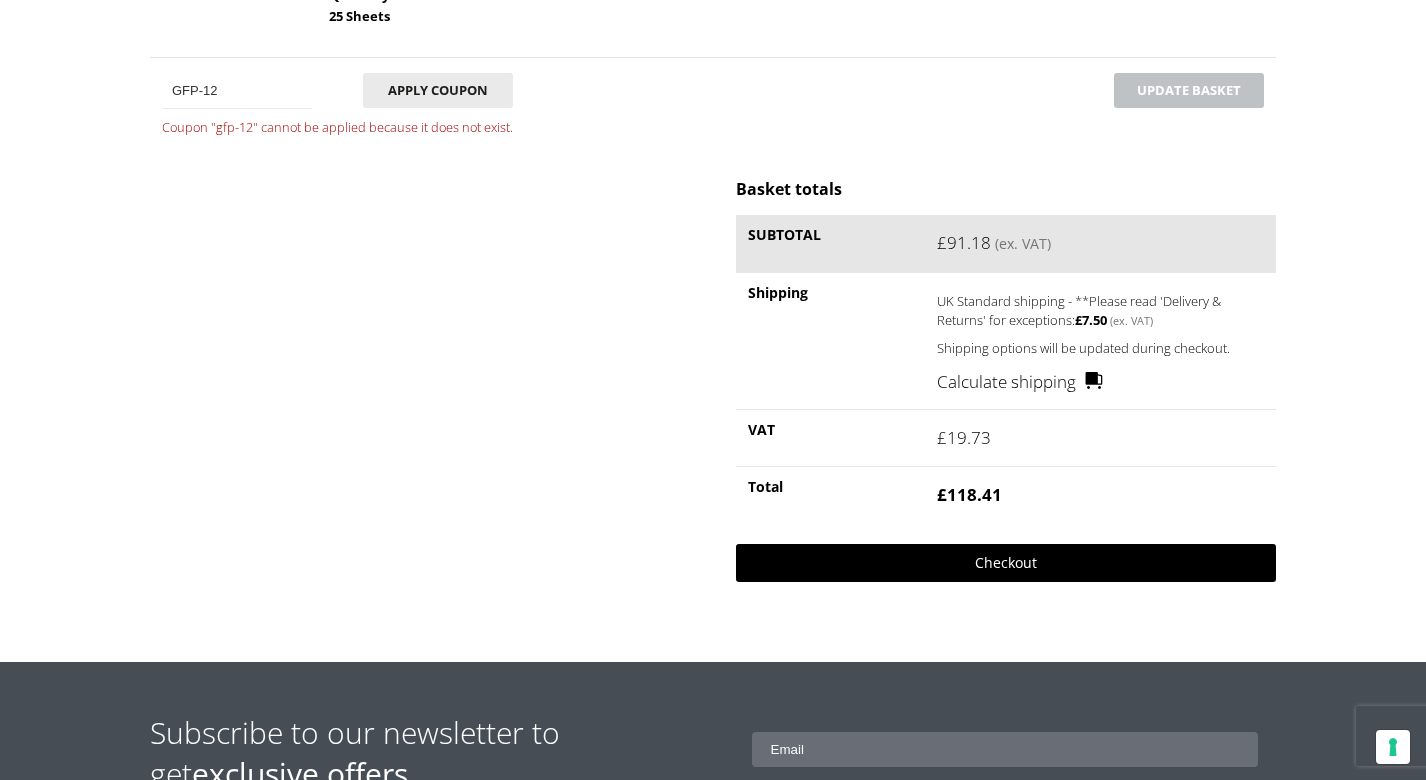 click on "Checkout" at bounding box center [1006, 563] 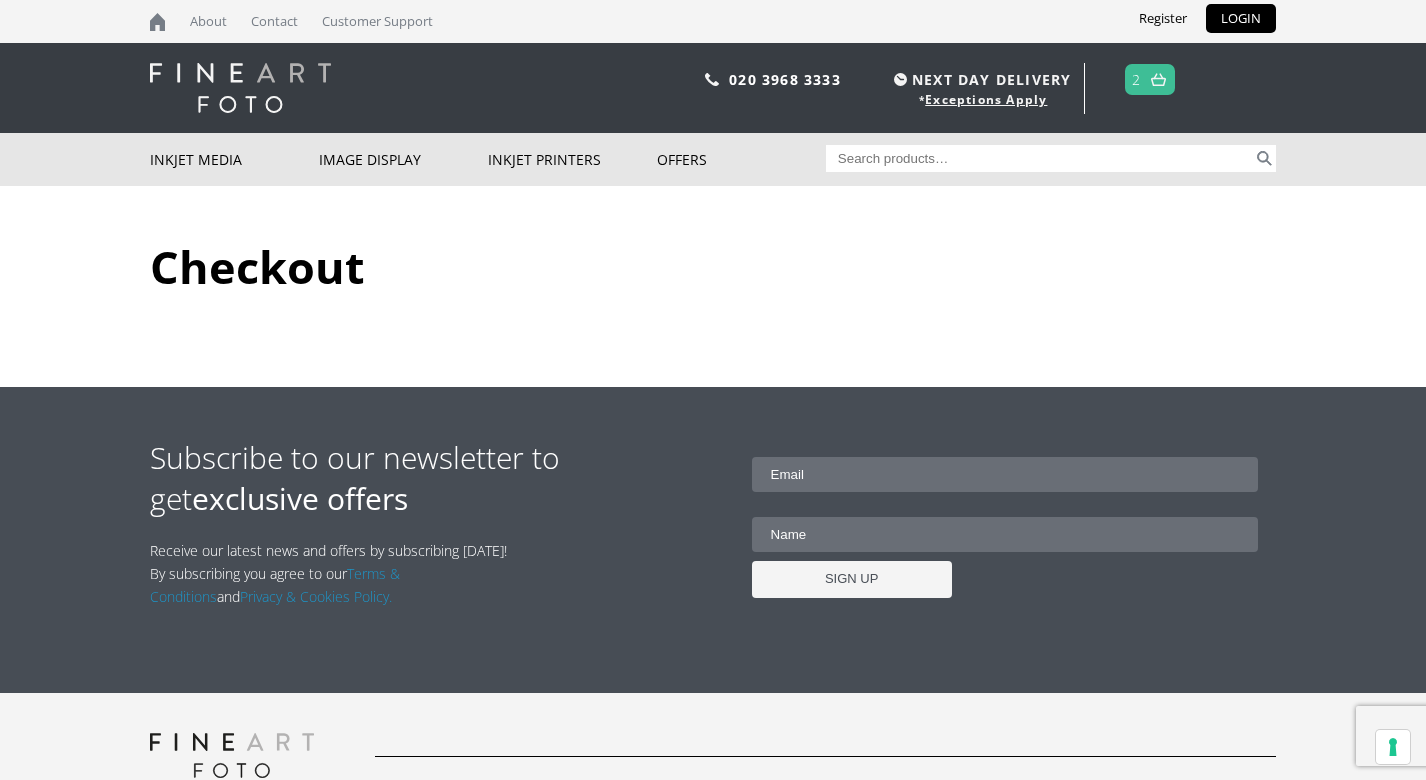 scroll, scrollTop: 0, scrollLeft: 0, axis: both 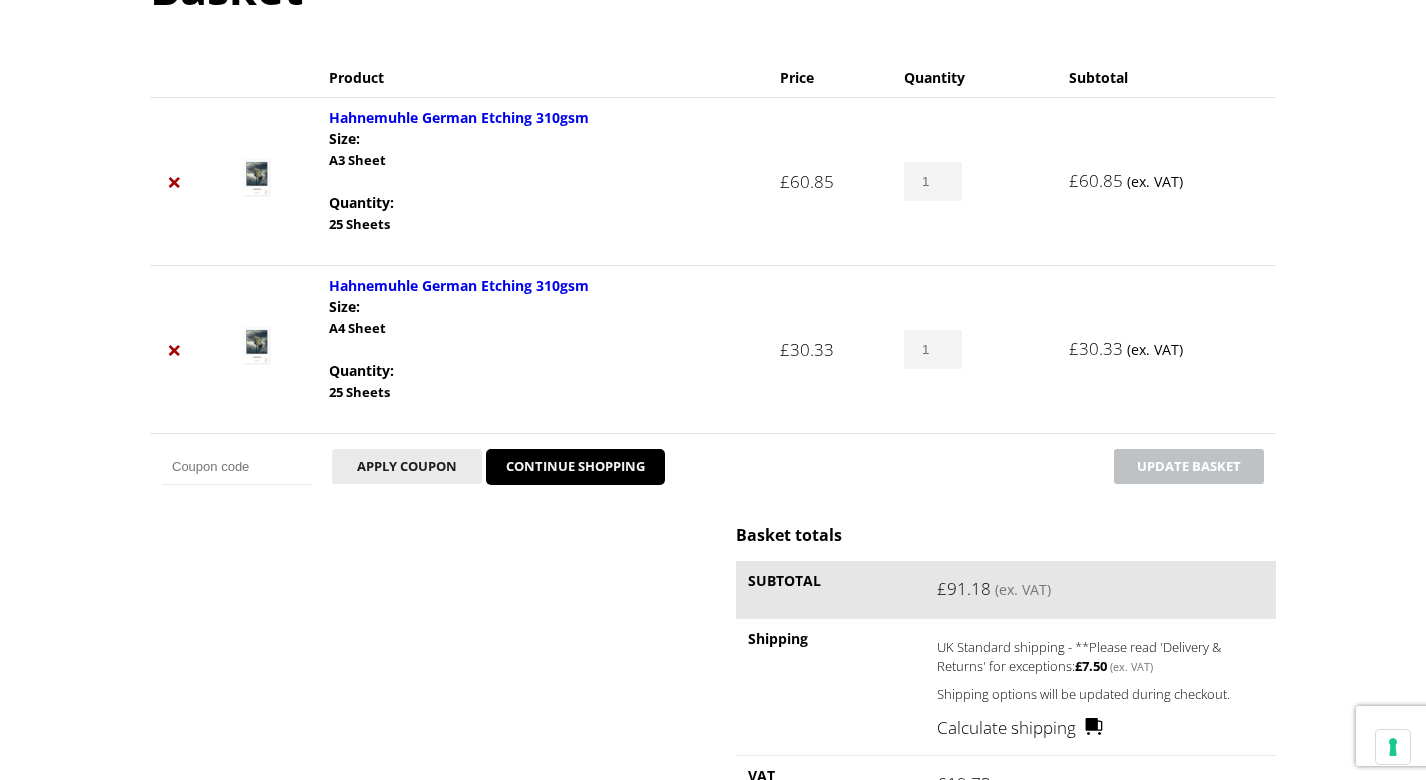 click on "Hahnemuhle German Etching 310gsm" at bounding box center (459, 285) 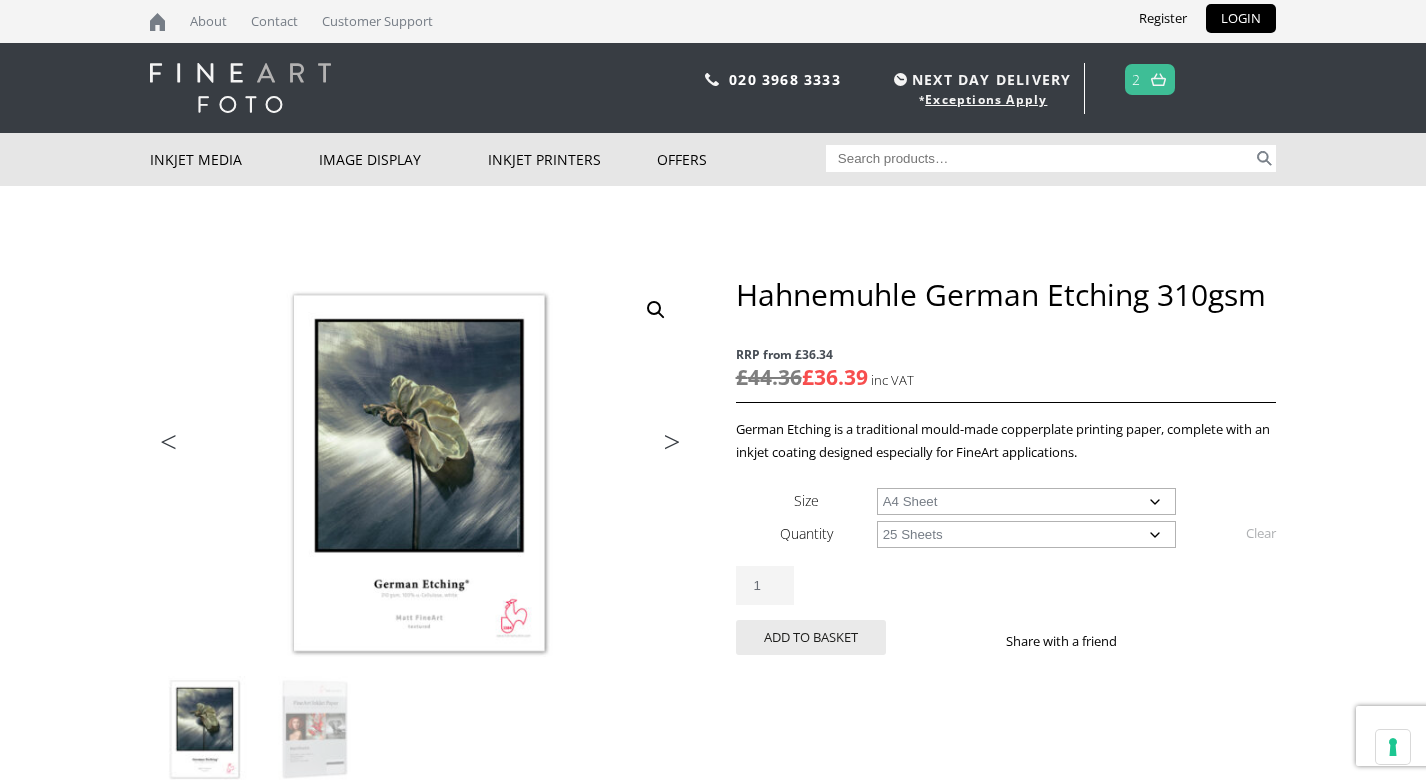 scroll, scrollTop: 0, scrollLeft: 0, axis: both 